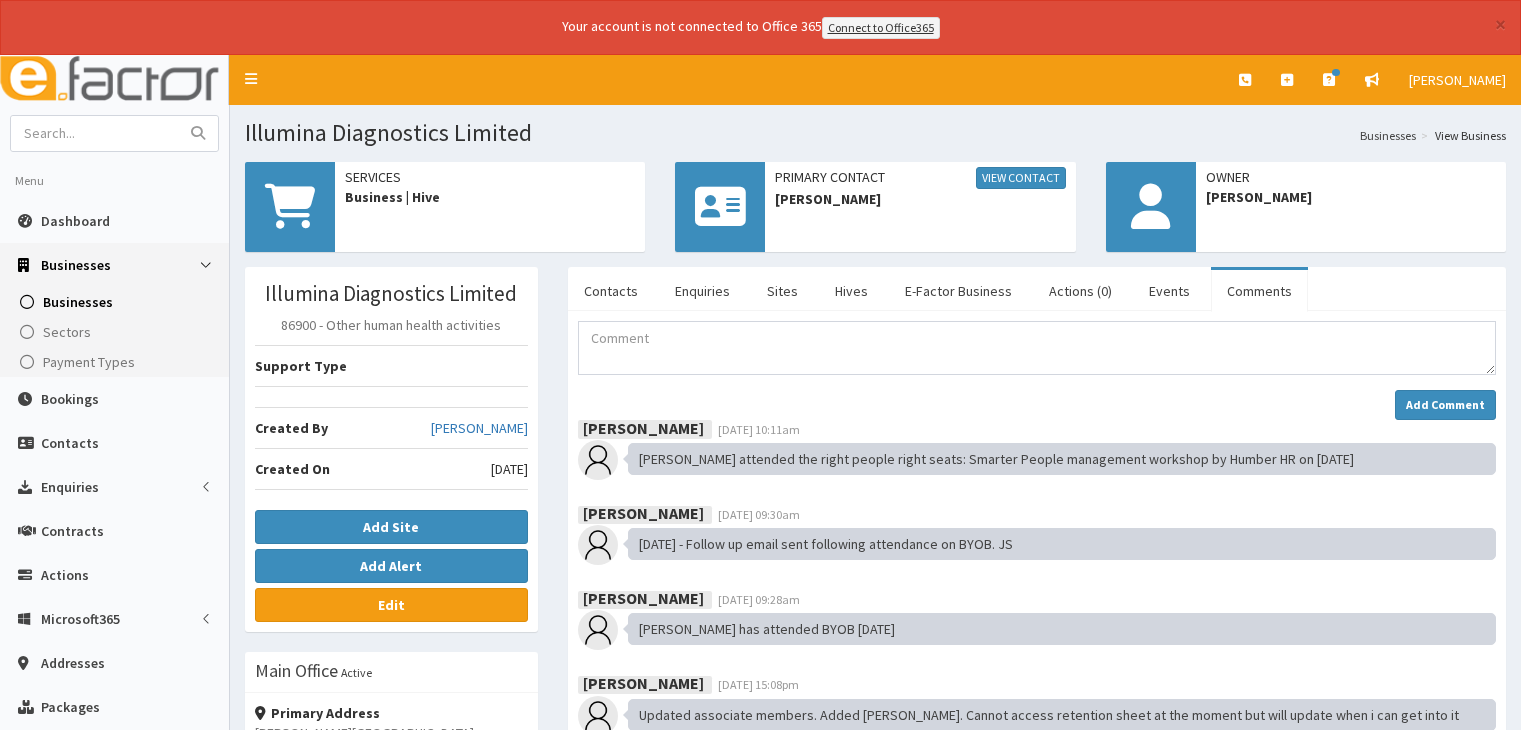 scroll, scrollTop: 0, scrollLeft: 0, axis: both 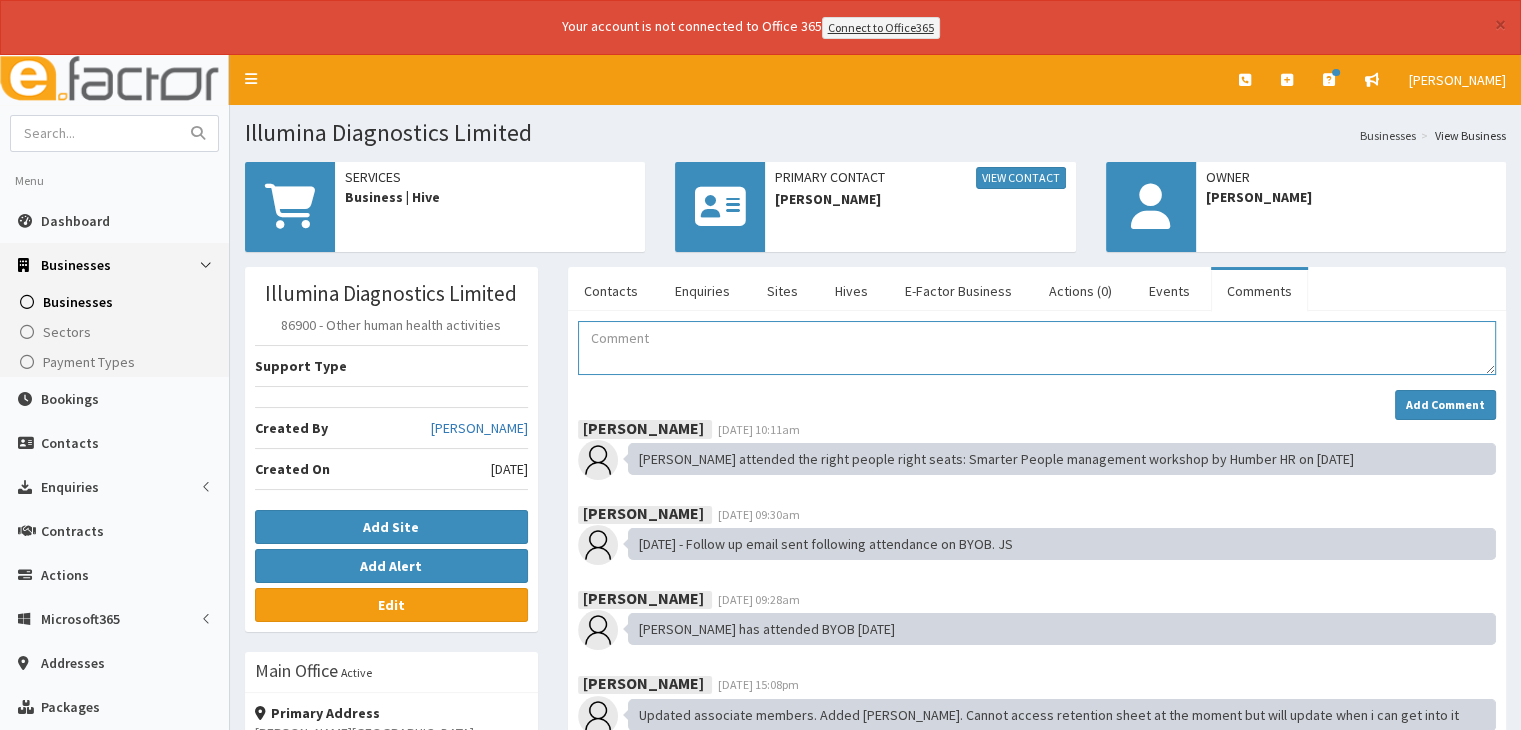 click at bounding box center [1037, 348] 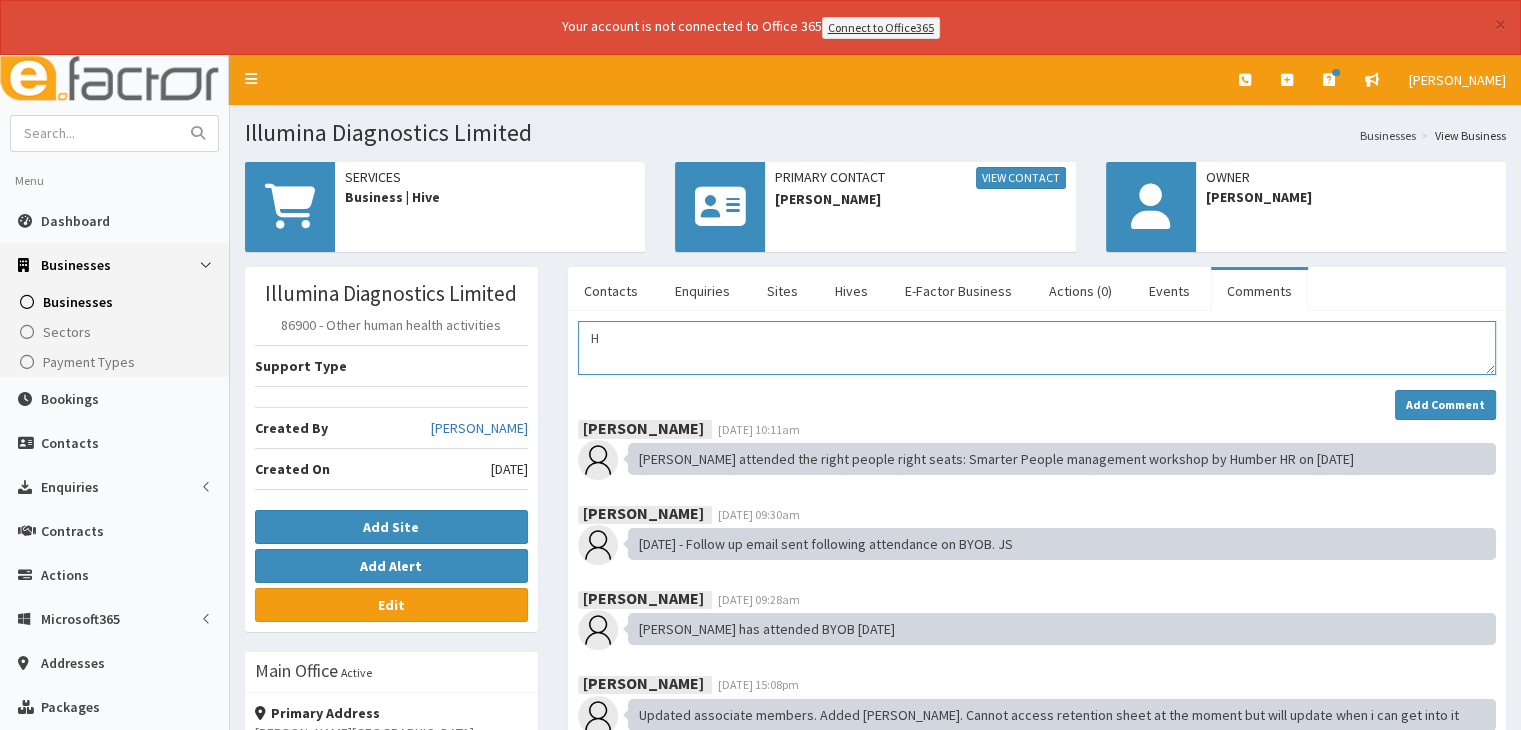 type 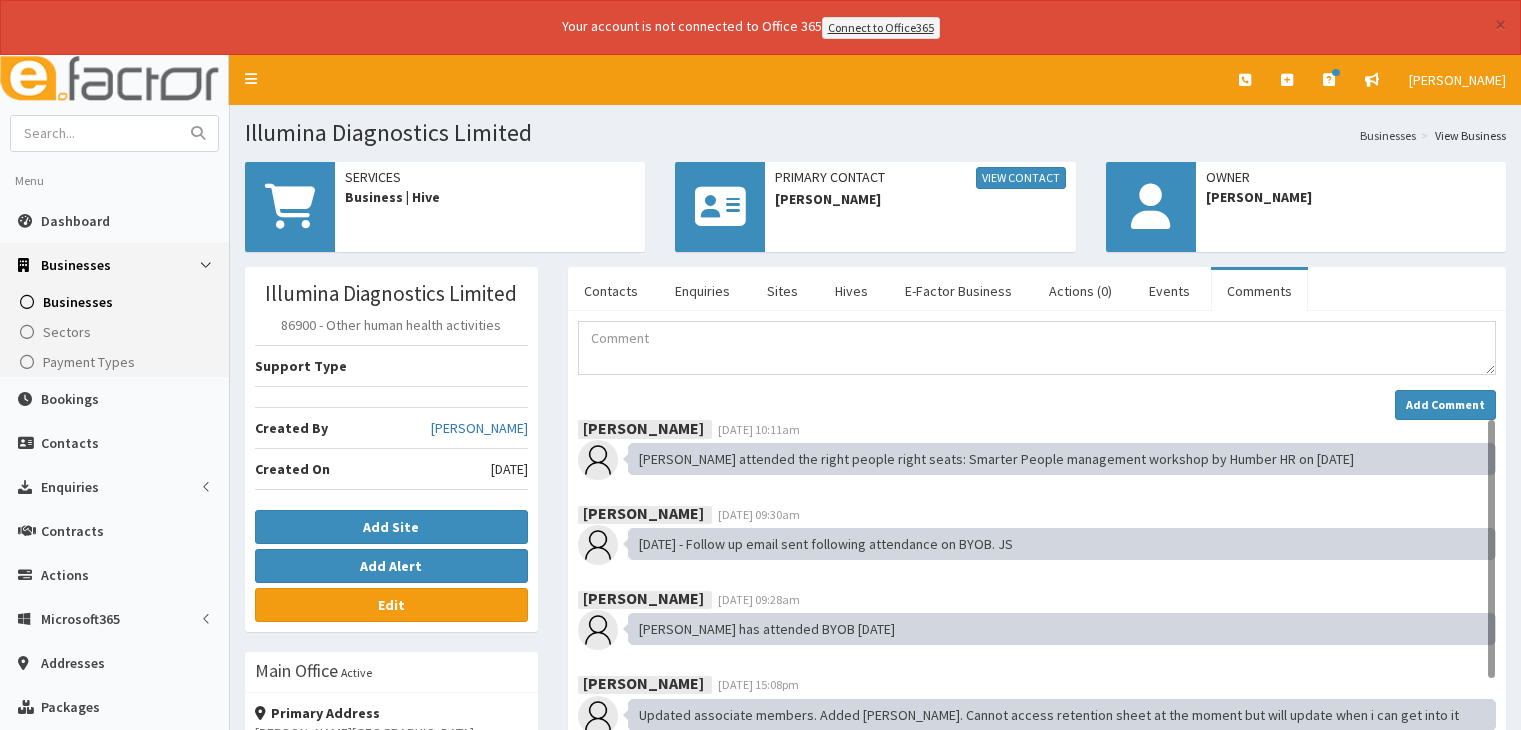 scroll, scrollTop: 0, scrollLeft: 0, axis: both 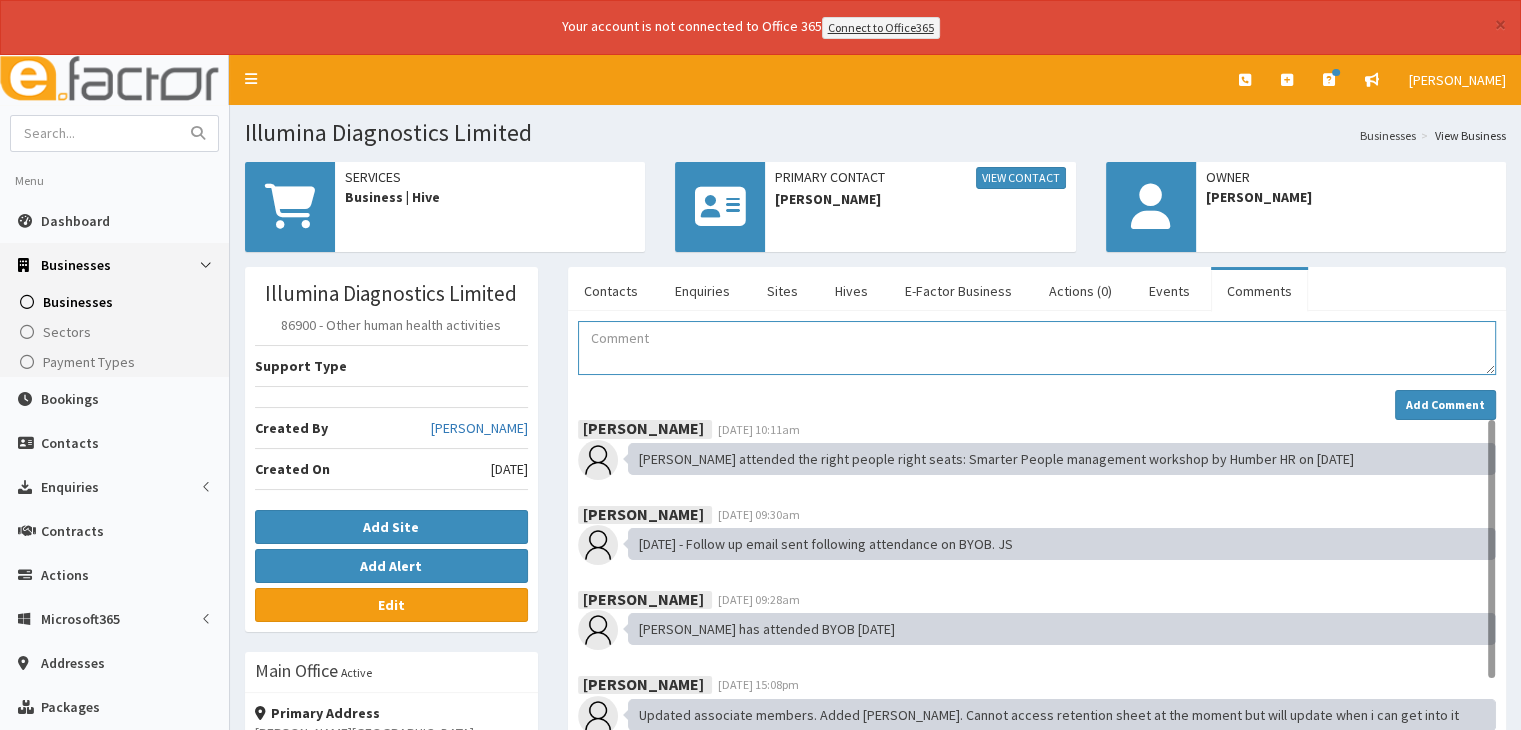 click at bounding box center (1037, 348) 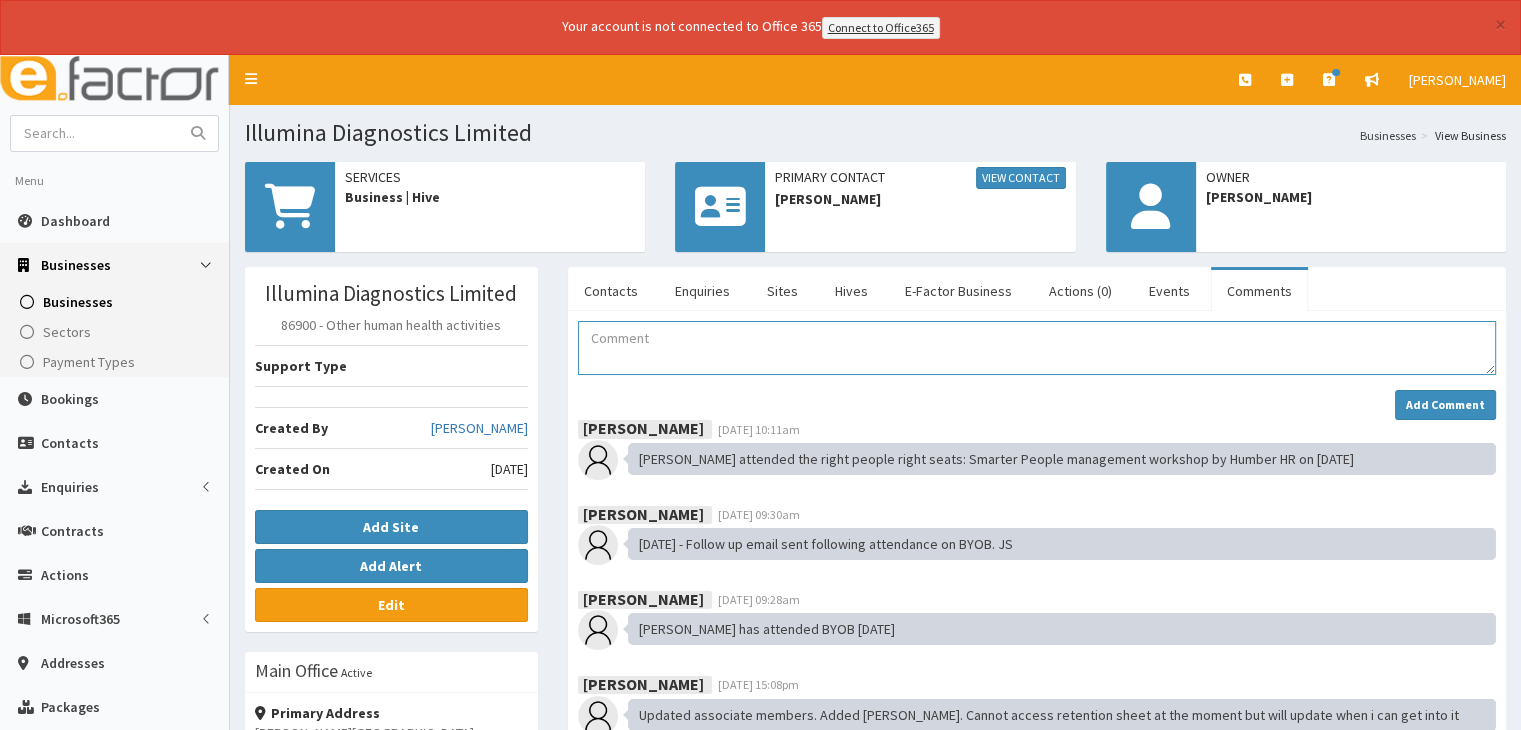 type on "h" 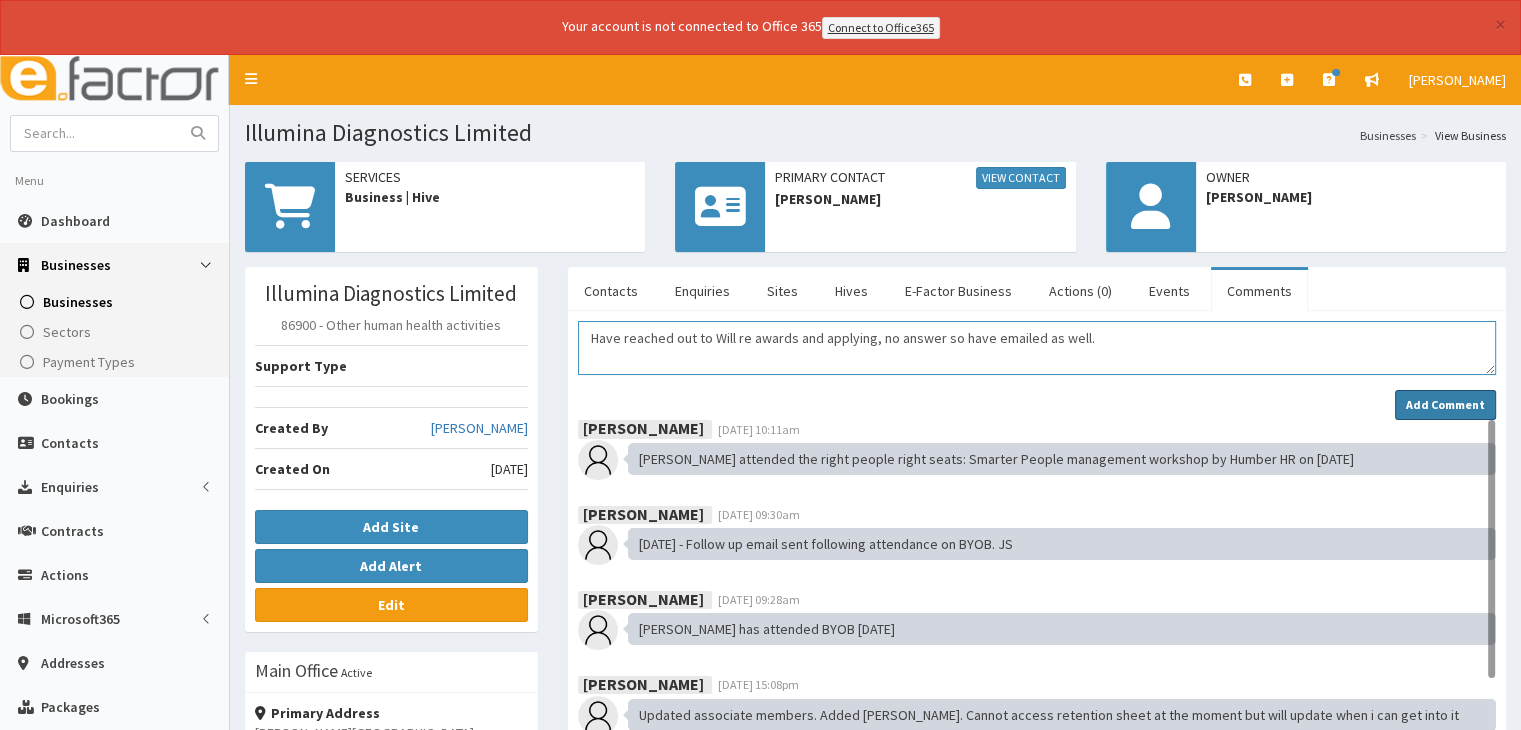 type on "Have reached out to Will re awards and applying, no answer so have emailed as well." 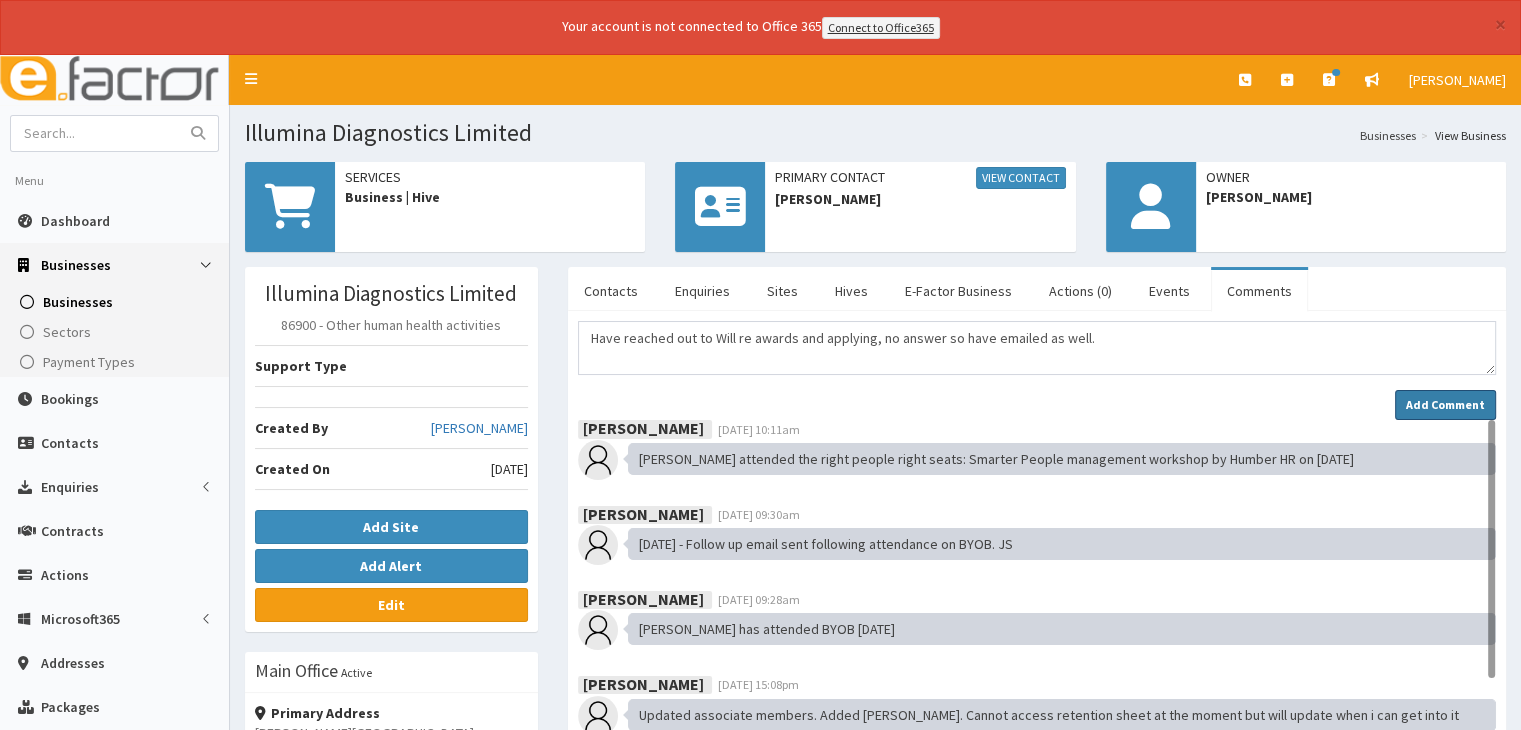 click on "Add Comment" at bounding box center (1445, 404) 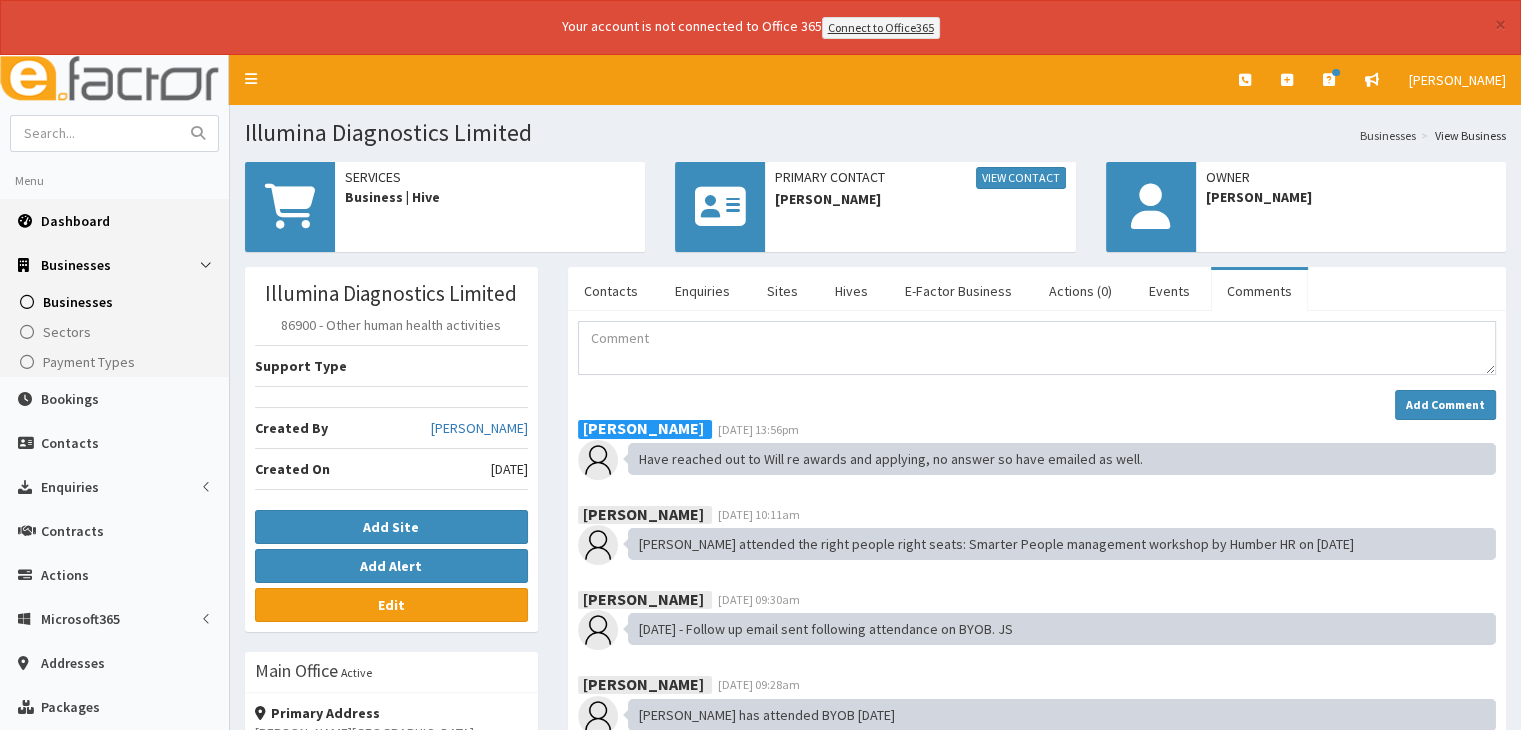 click on "Dashboard" at bounding box center [75, 221] 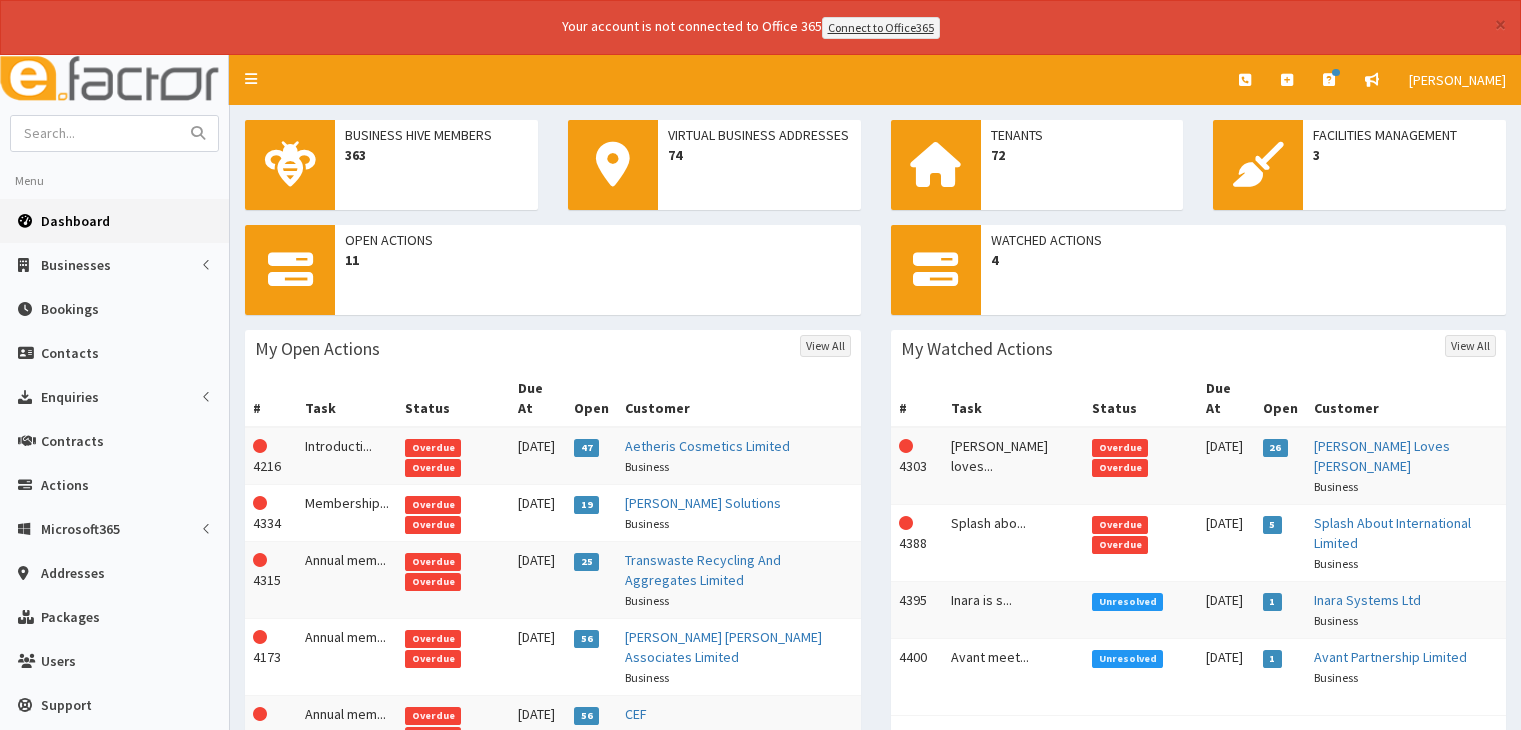 scroll, scrollTop: 0, scrollLeft: 0, axis: both 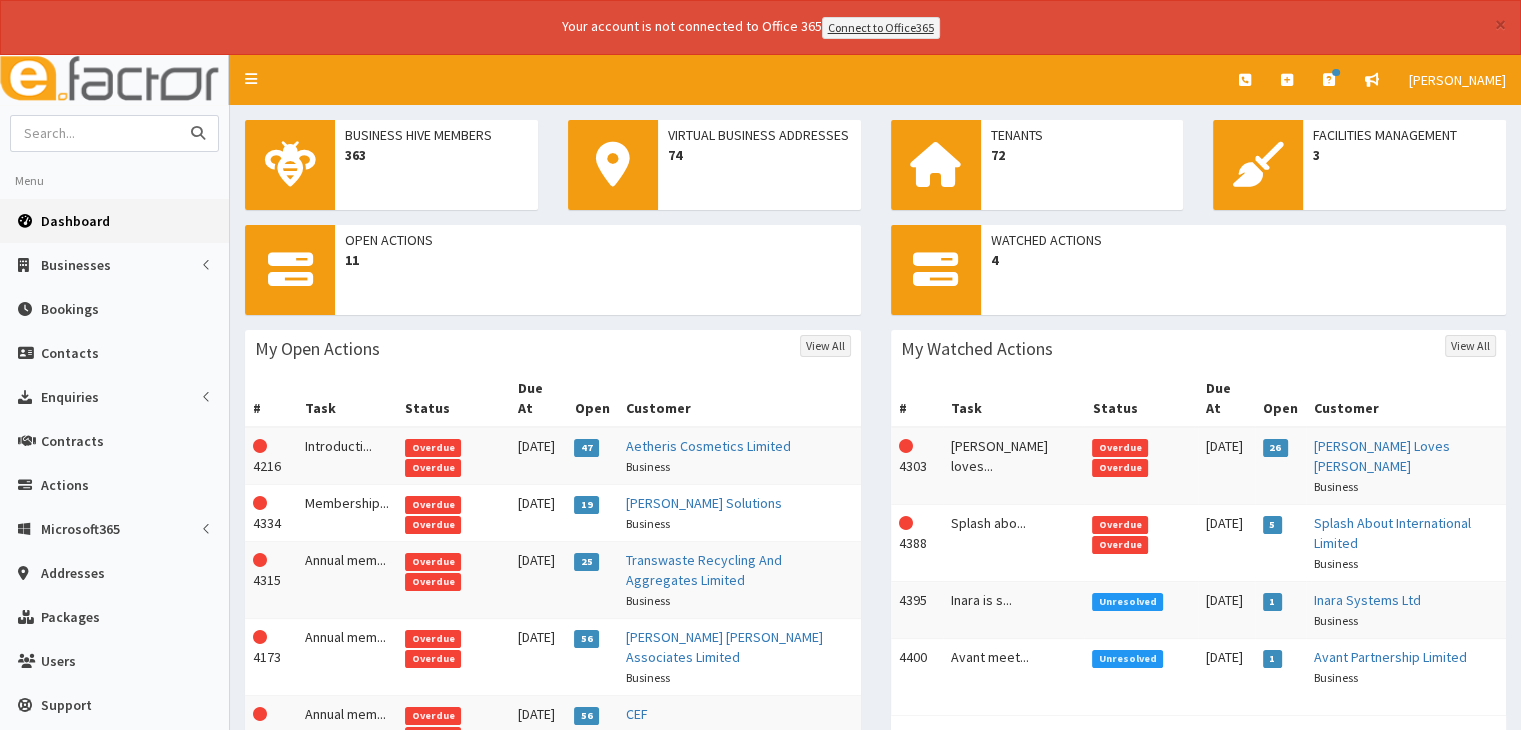 click at bounding box center [95, 133] 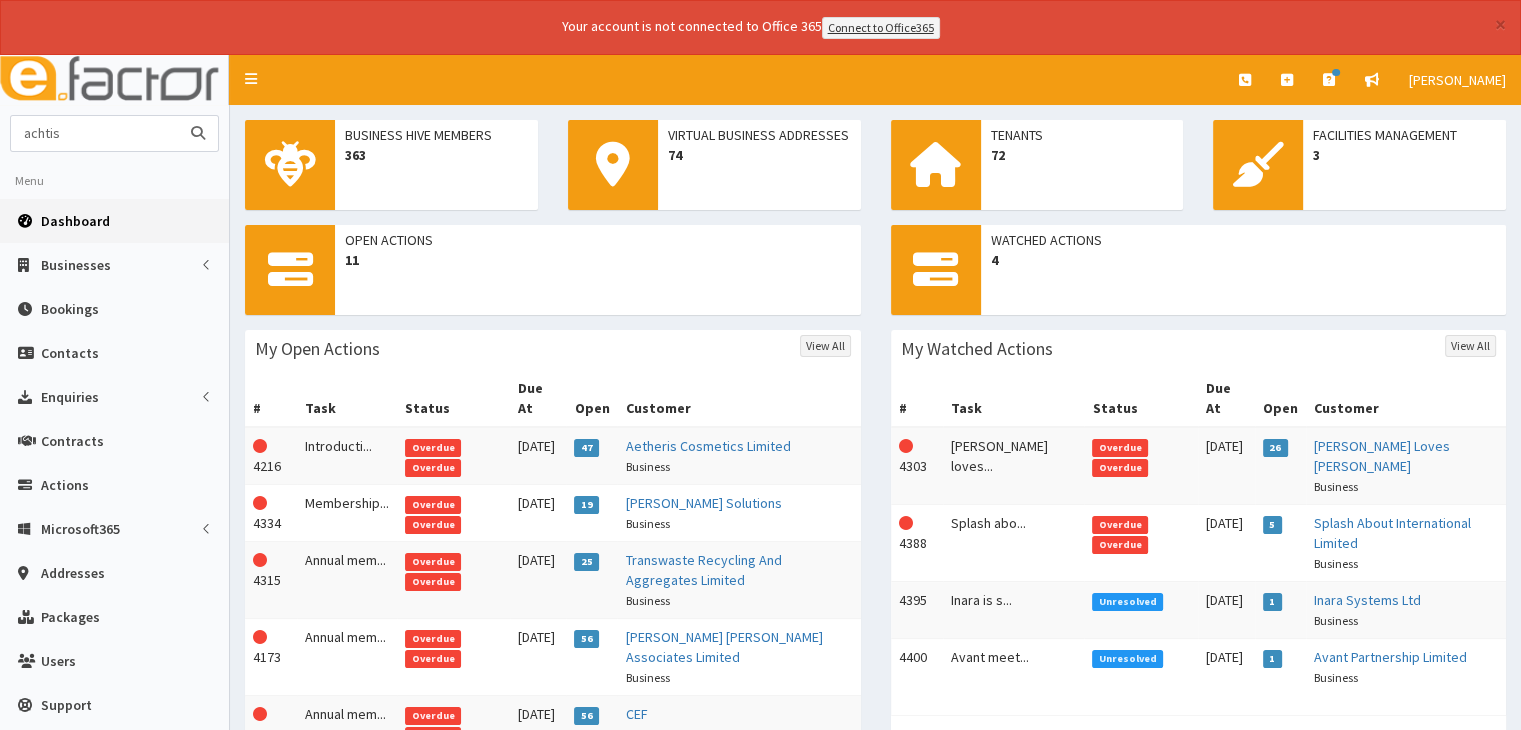 type on "achtis" 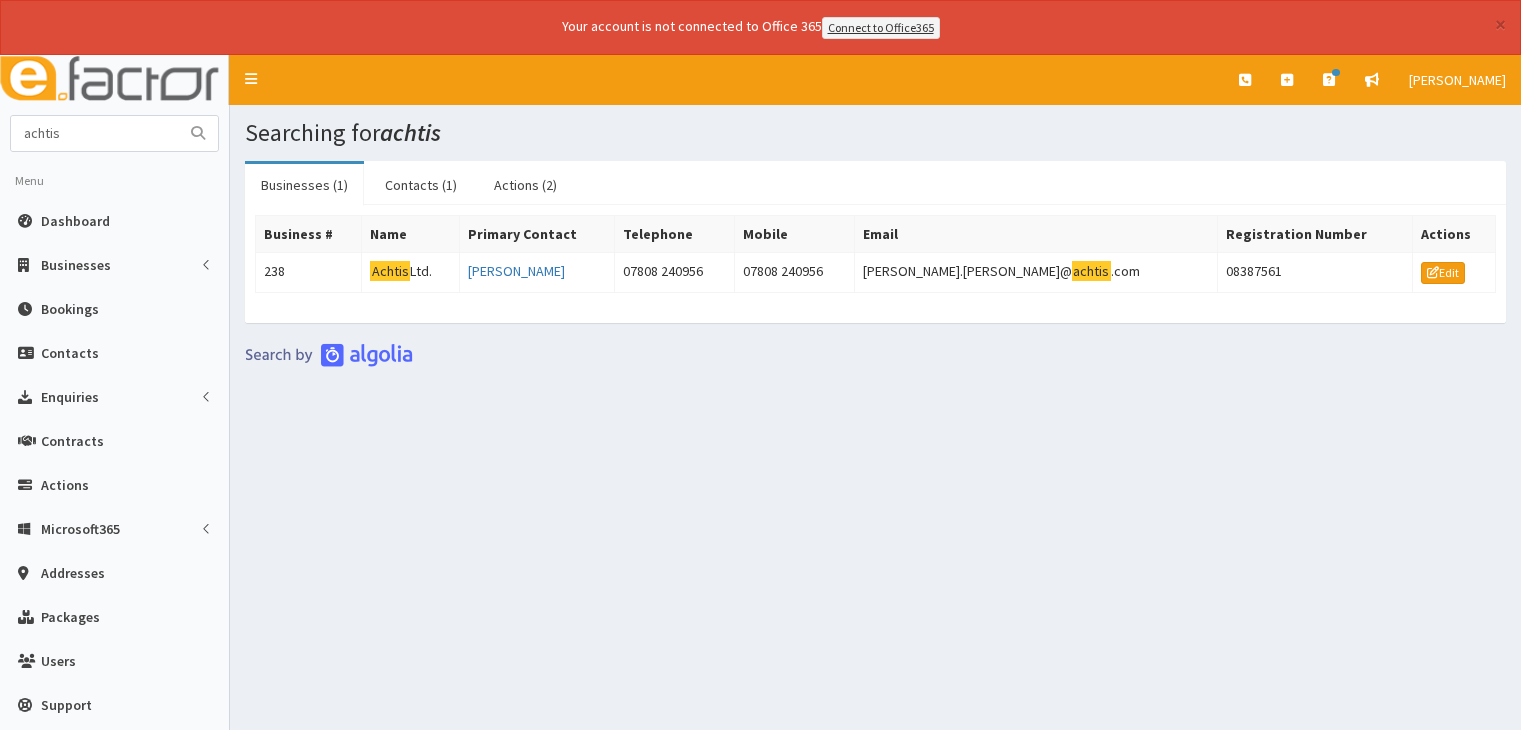 scroll, scrollTop: 0, scrollLeft: 0, axis: both 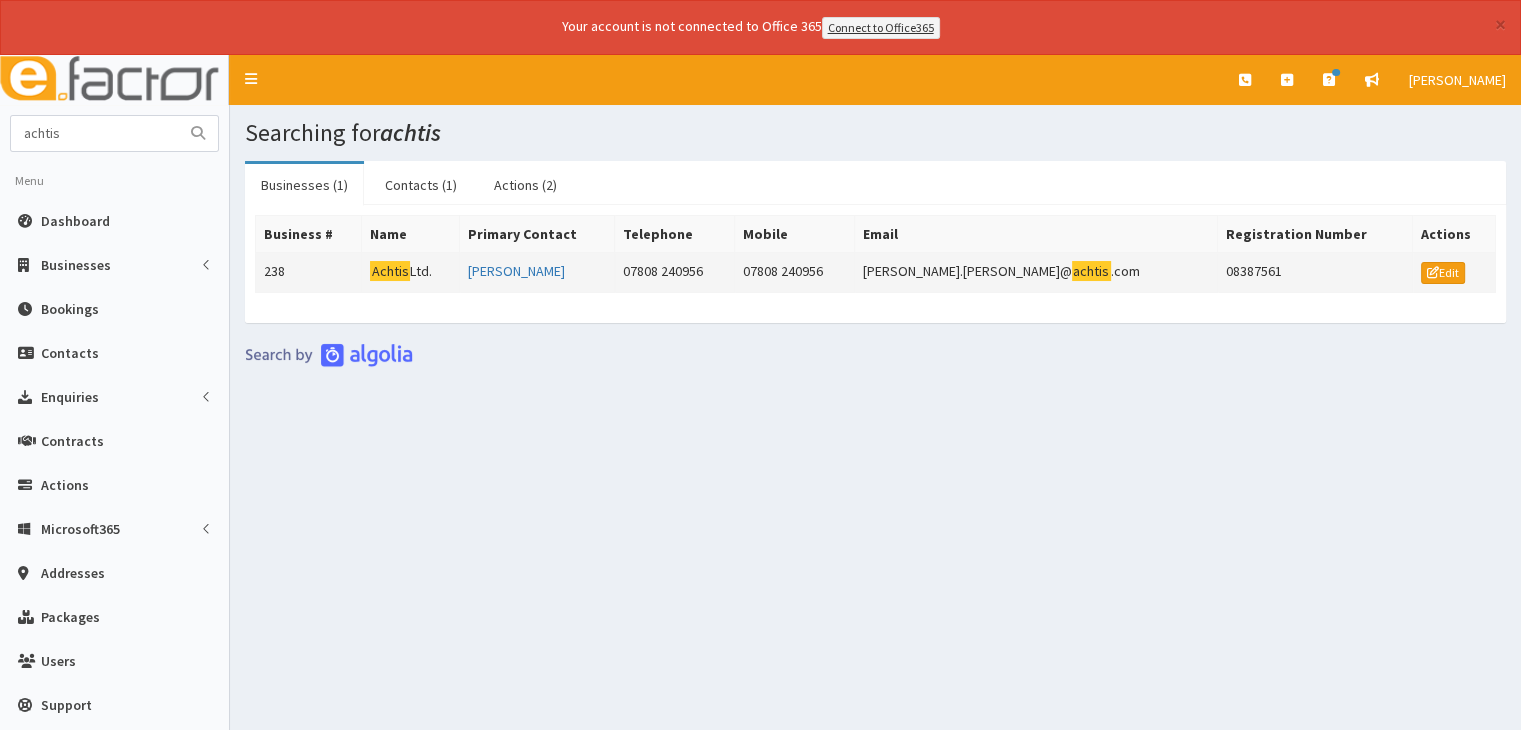 click on "Achtis" 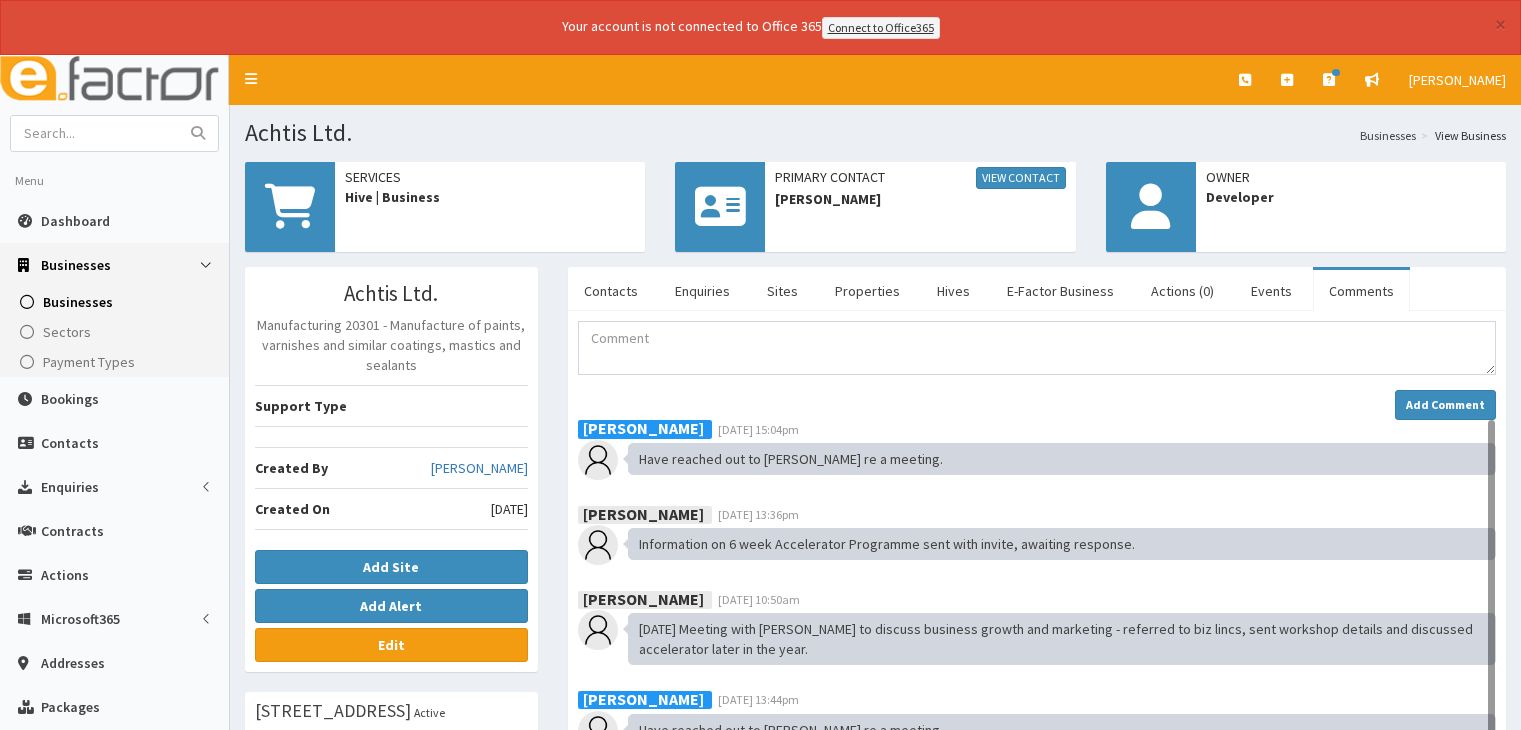 scroll, scrollTop: 0, scrollLeft: 0, axis: both 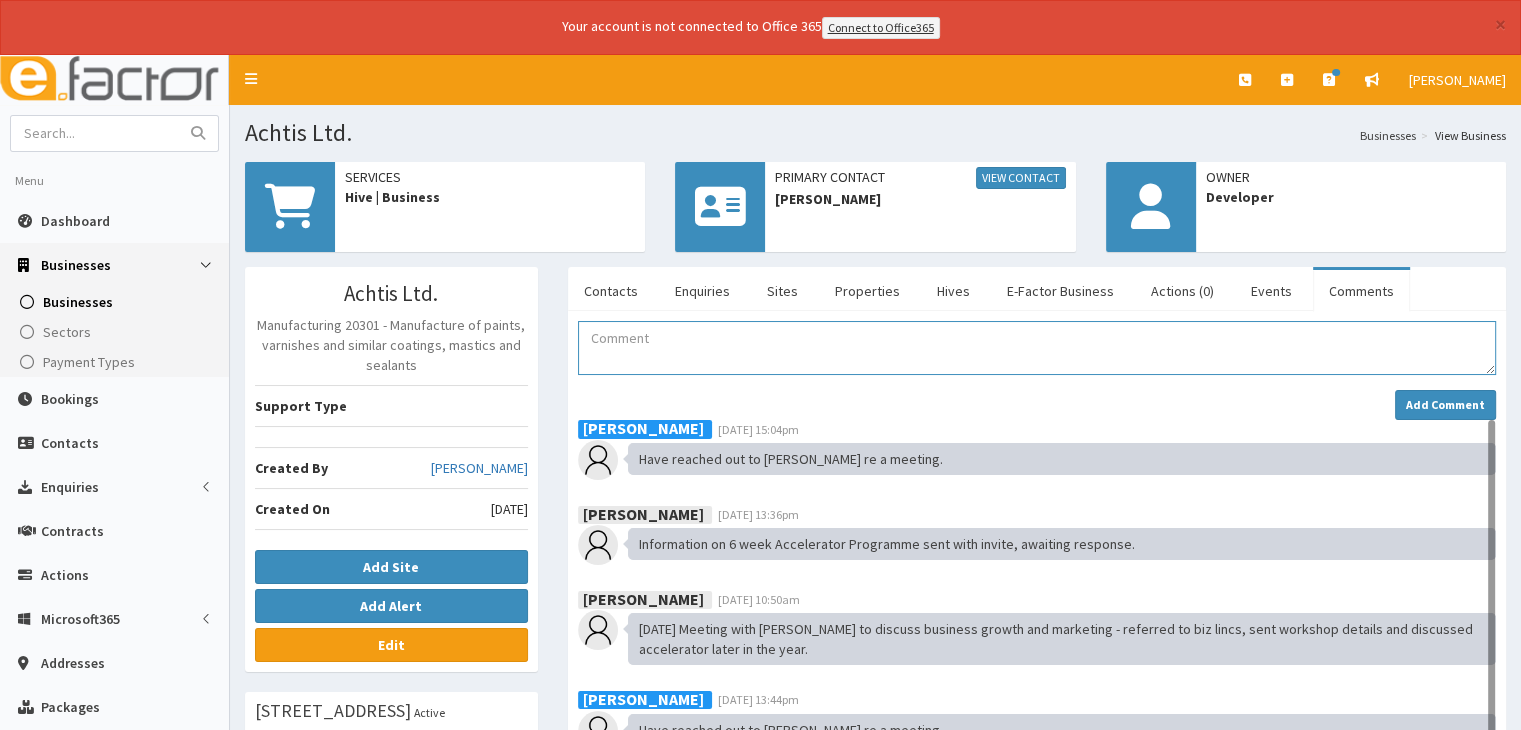 click at bounding box center [1037, 348] 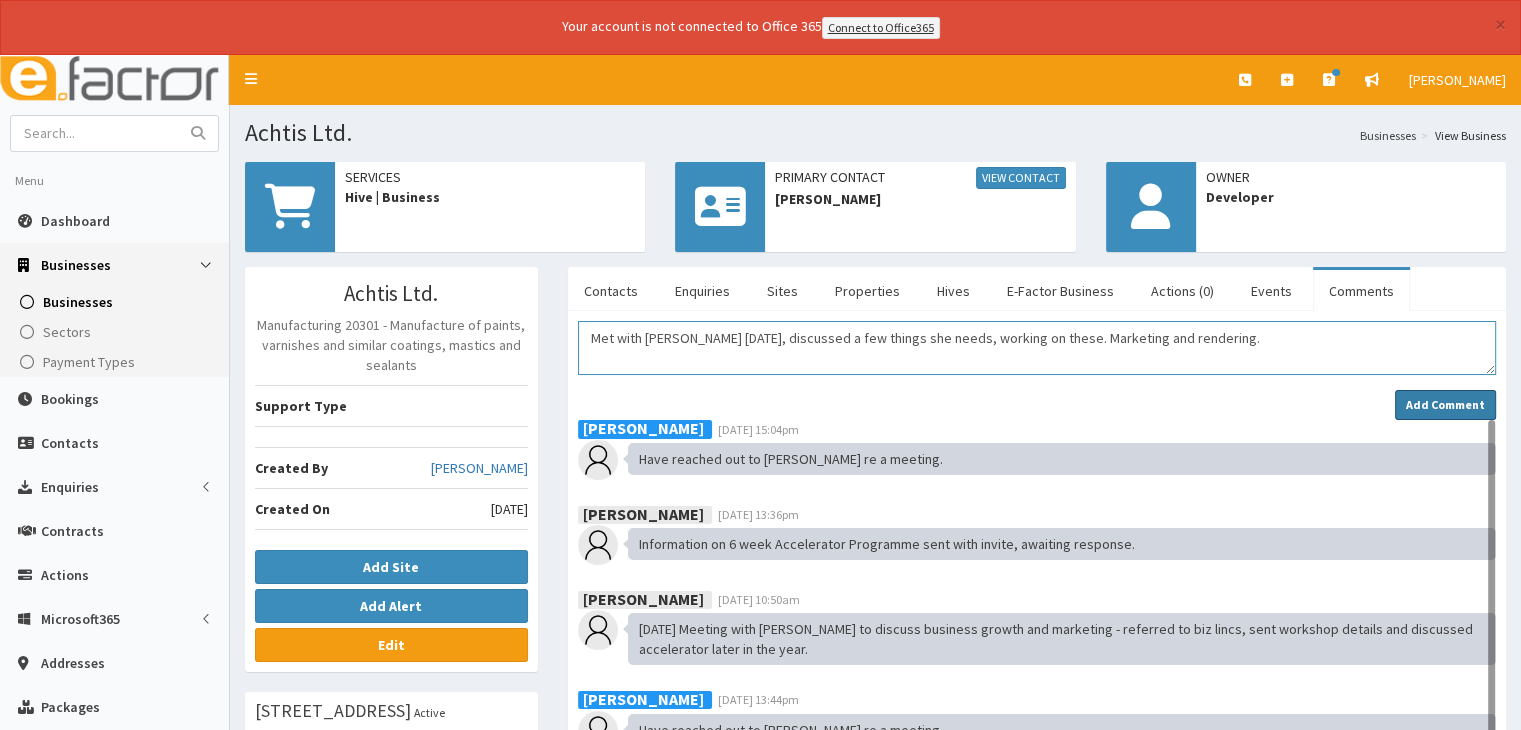type on "Met with Karen today, discussed a few things she needs, working on these. Marketing and rendering." 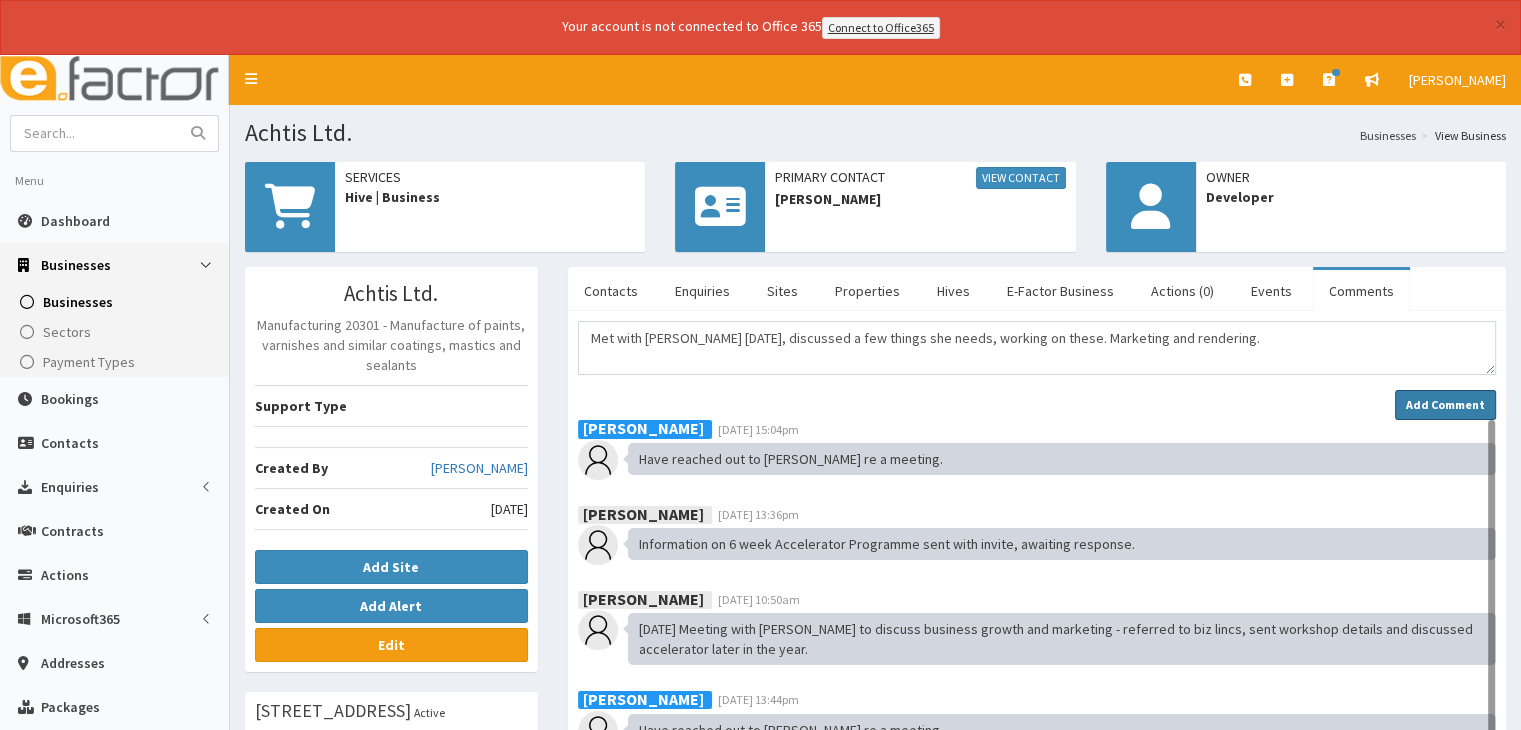 click on "Add Comment" at bounding box center [1445, 404] 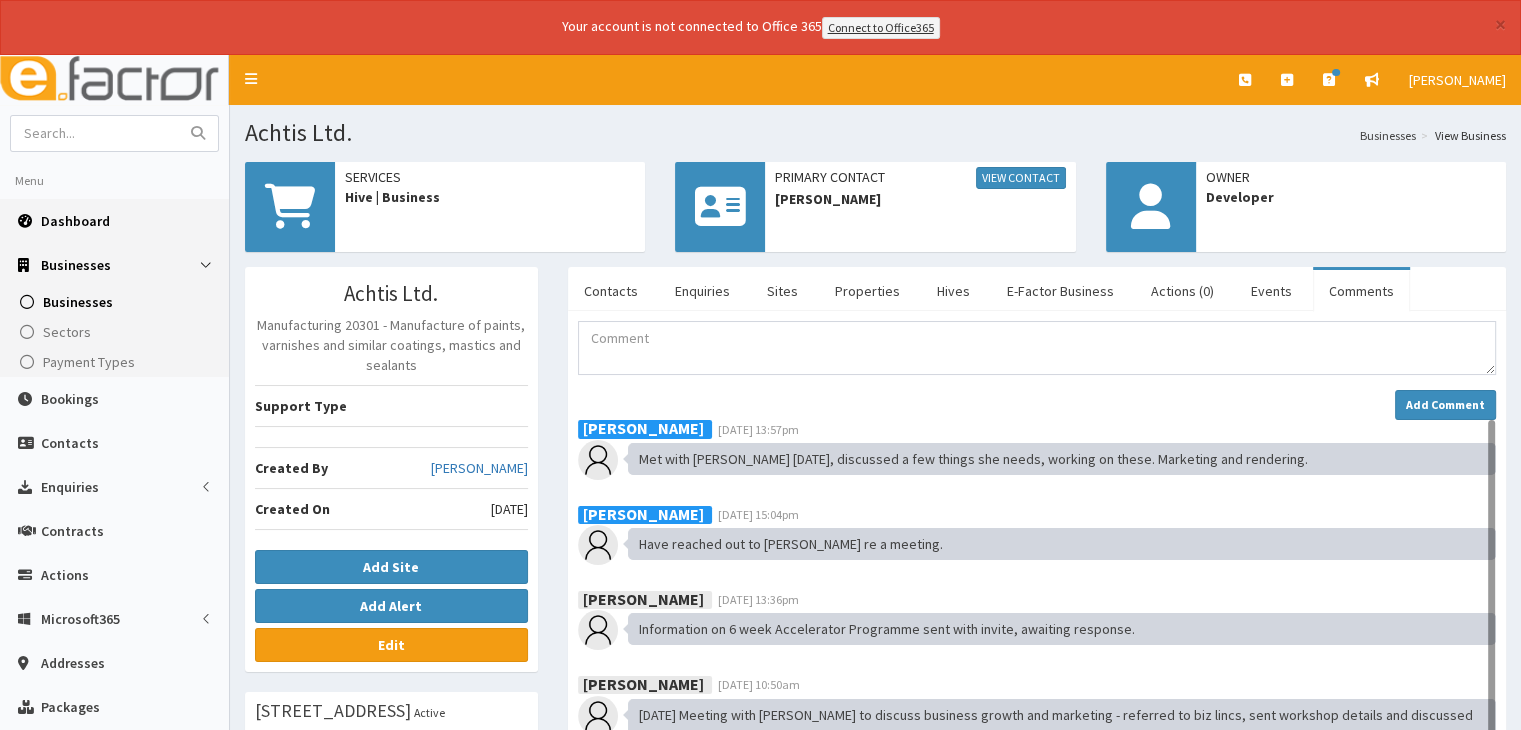 click on "Dashboard" at bounding box center [75, 221] 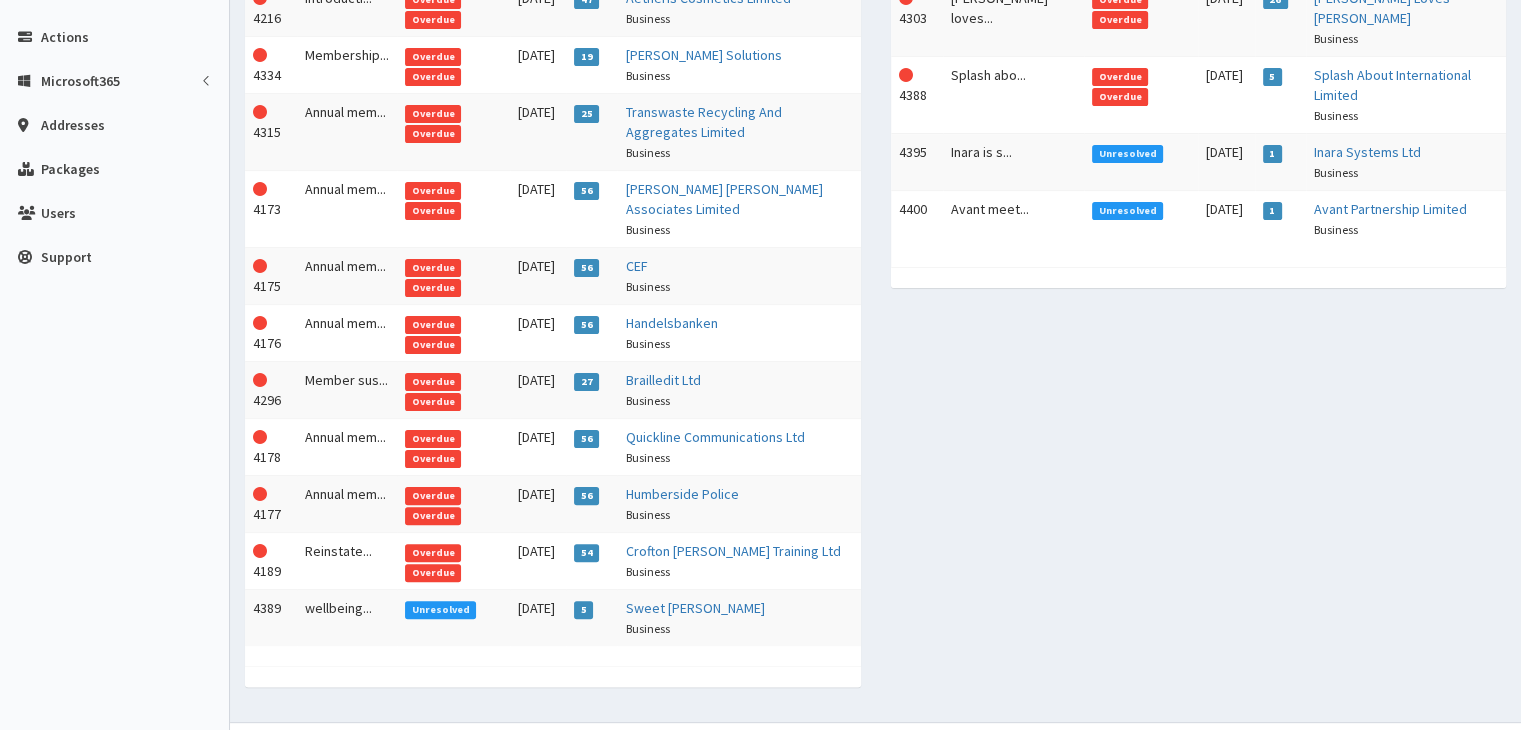scroll, scrollTop: 0, scrollLeft: 0, axis: both 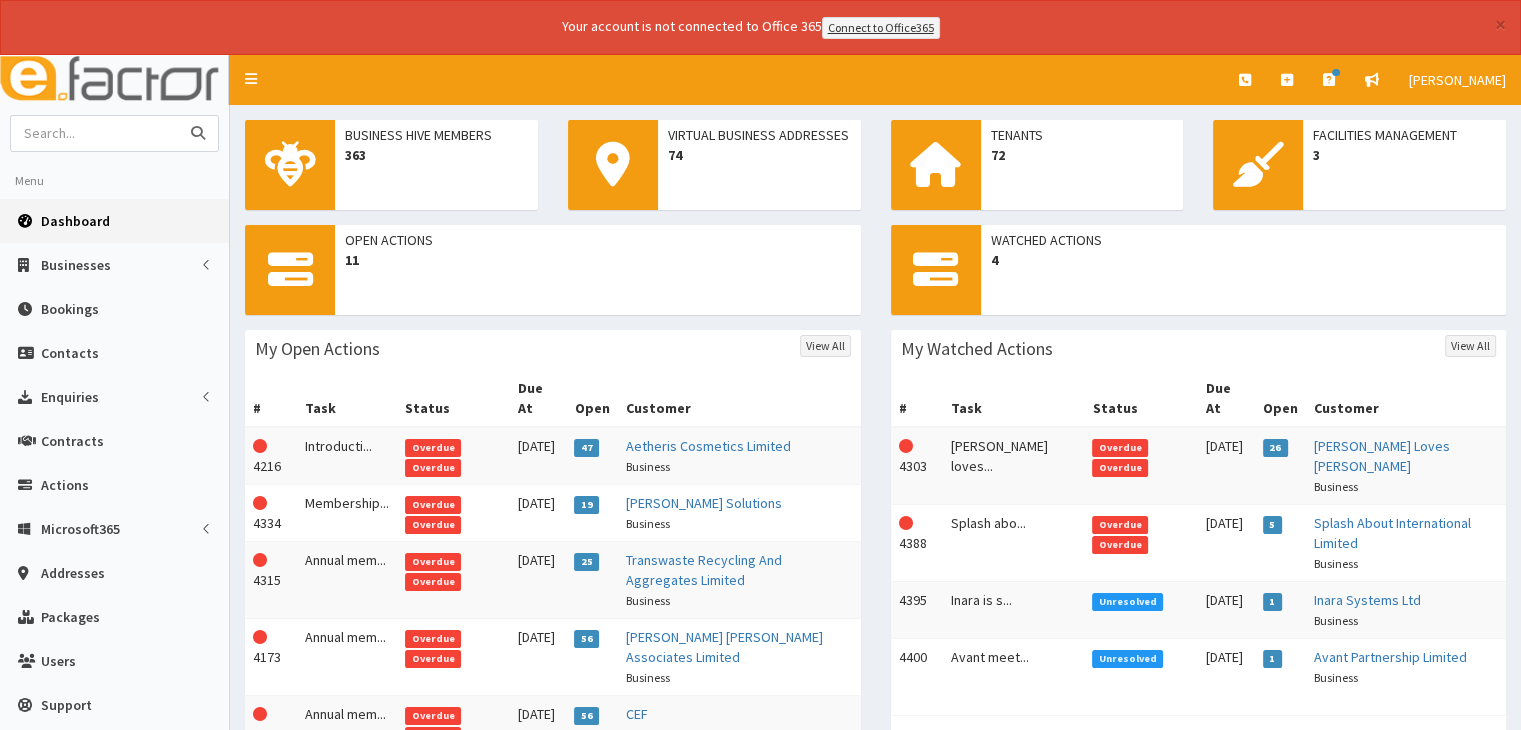 click at bounding box center [95, 133] 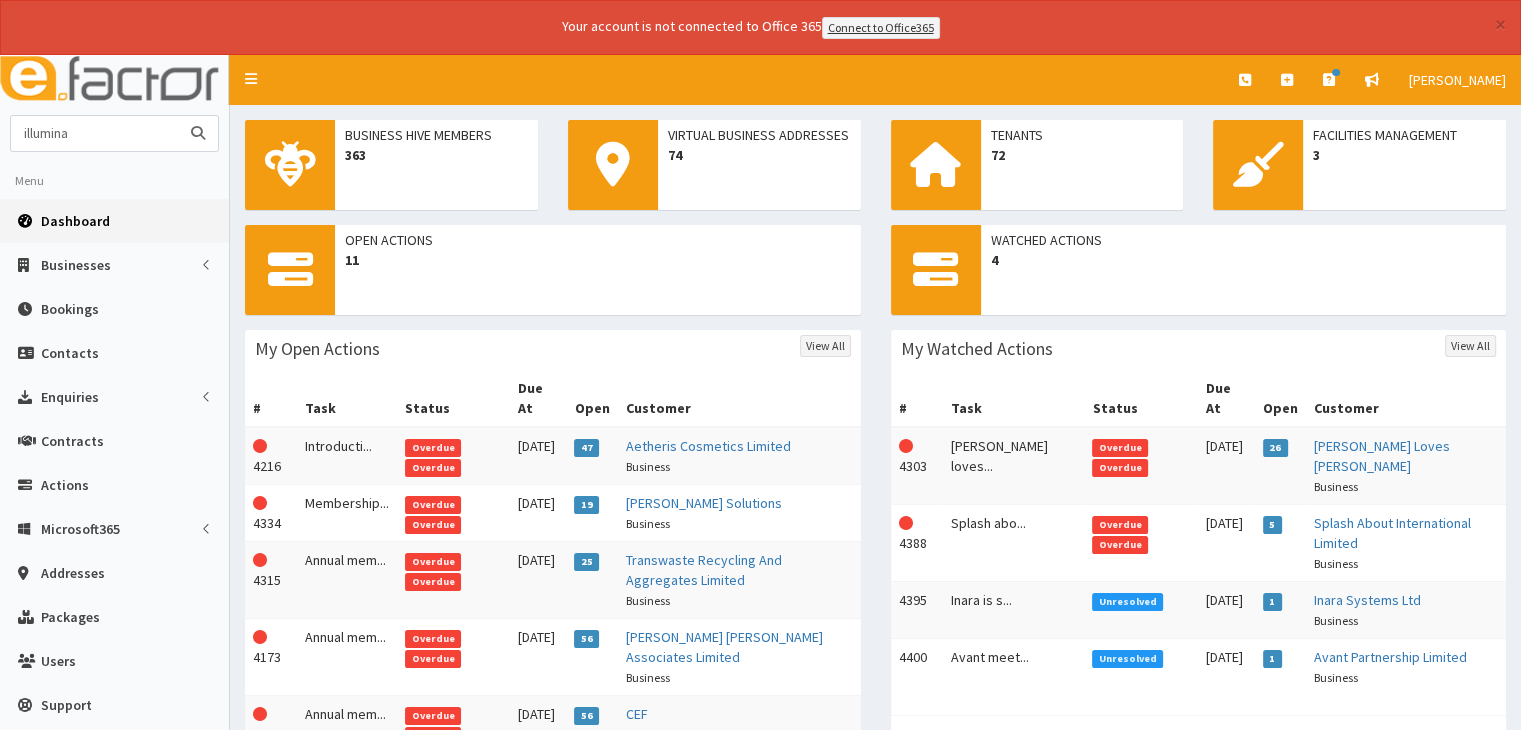 type on "illumina" 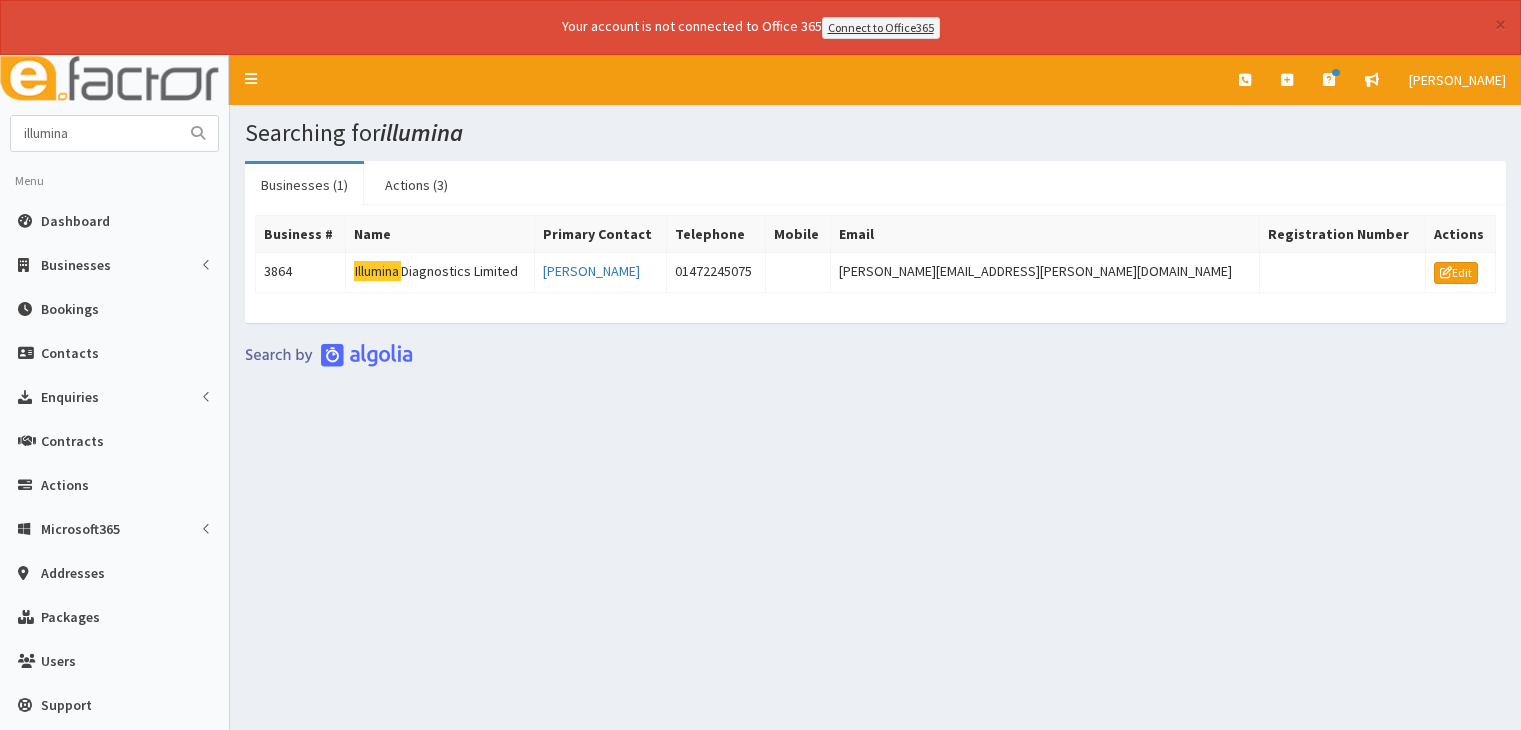 scroll, scrollTop: 0, scrollLeft: 0, axis: both 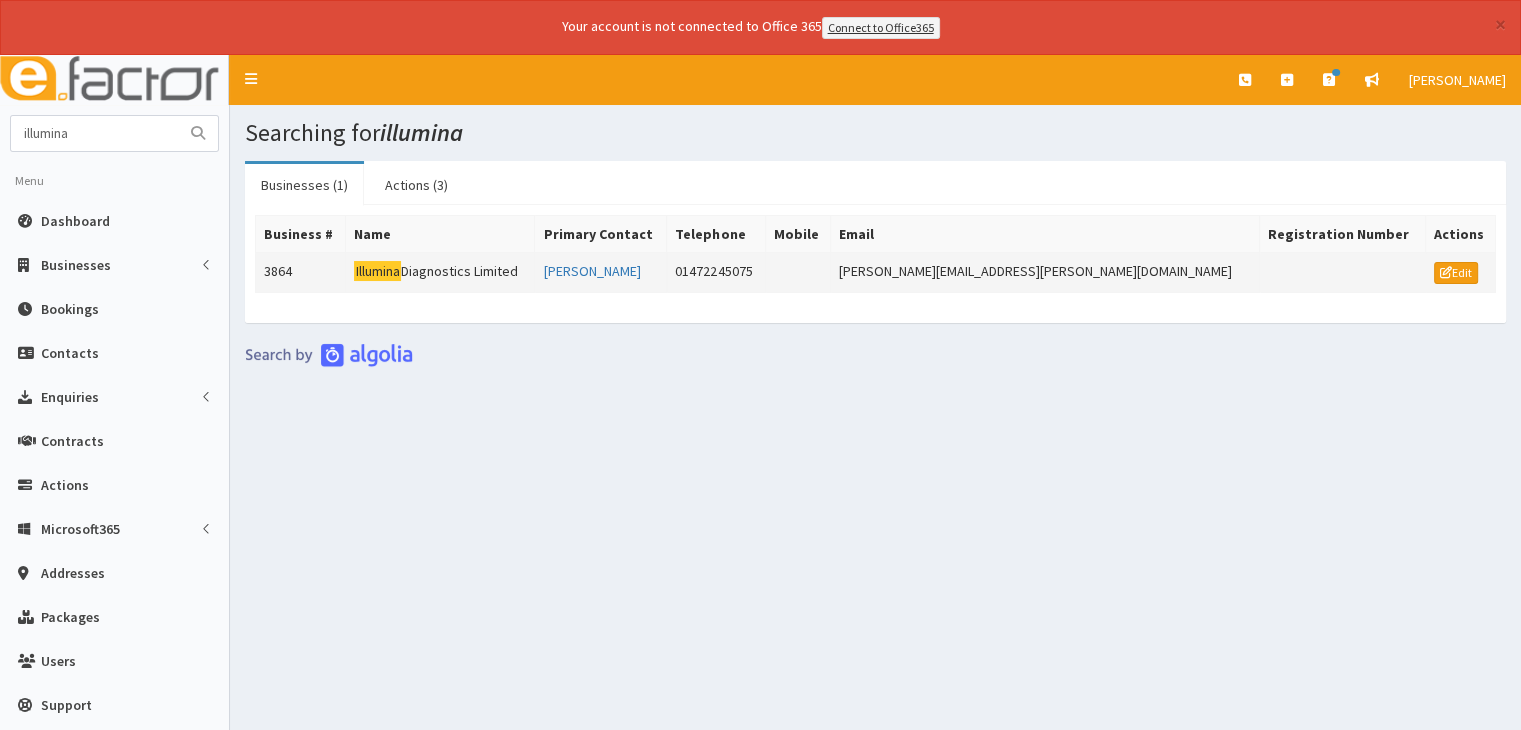 click on "Illumina  Diagnostics Limited" at bounding box center [440, 272] 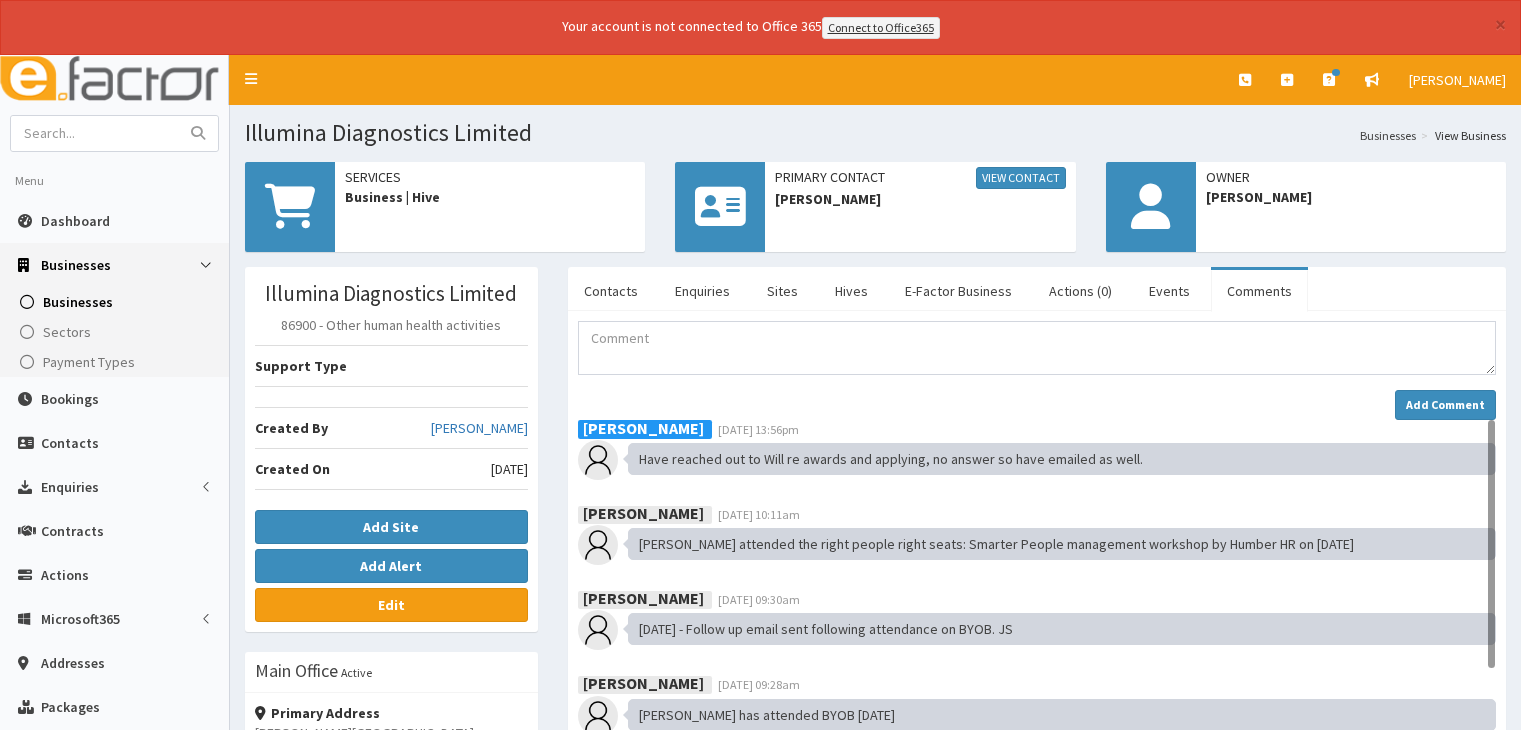 scroll, scrollTop: 0, scrollLeft: 0, axis: both 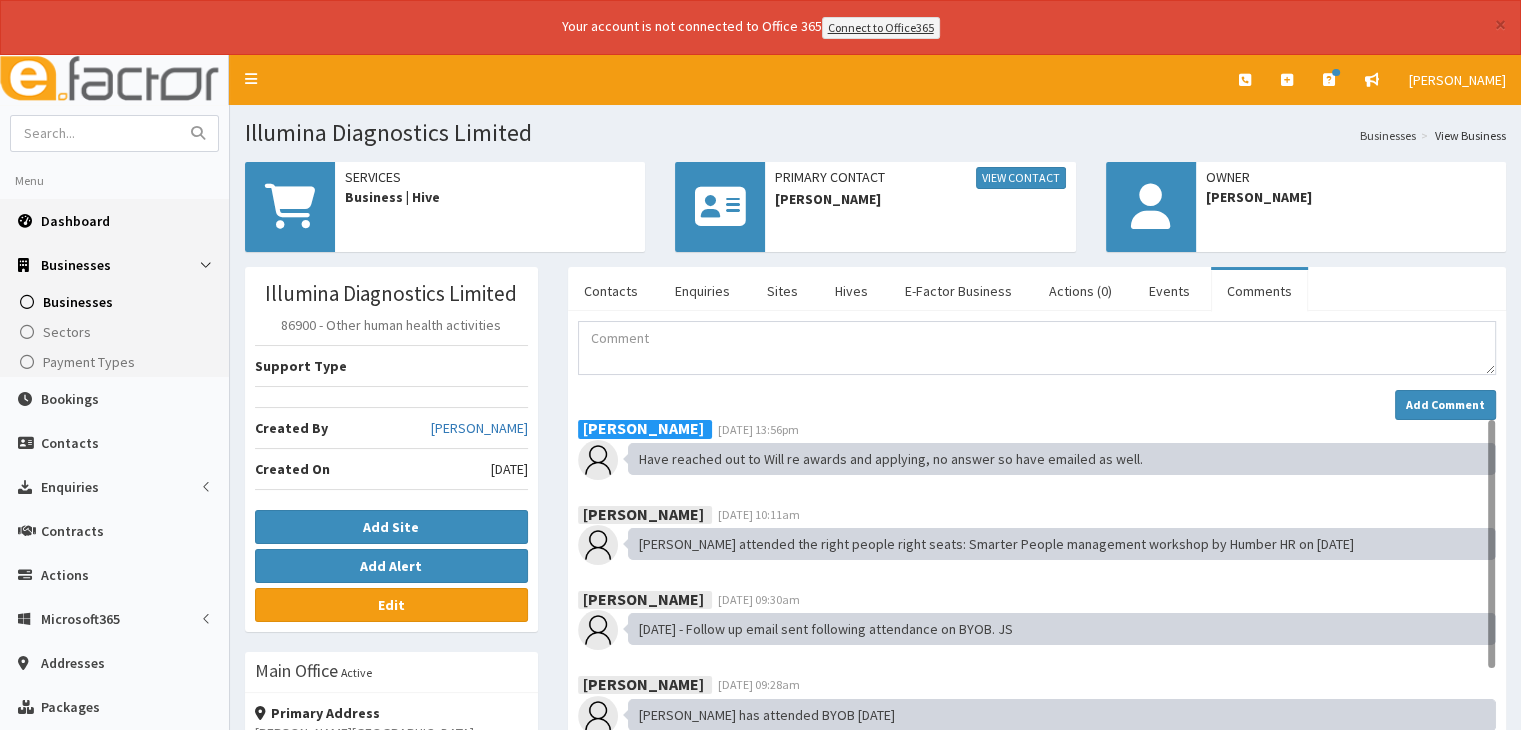 click on "Dashboard" at bounding box center (114, 221) 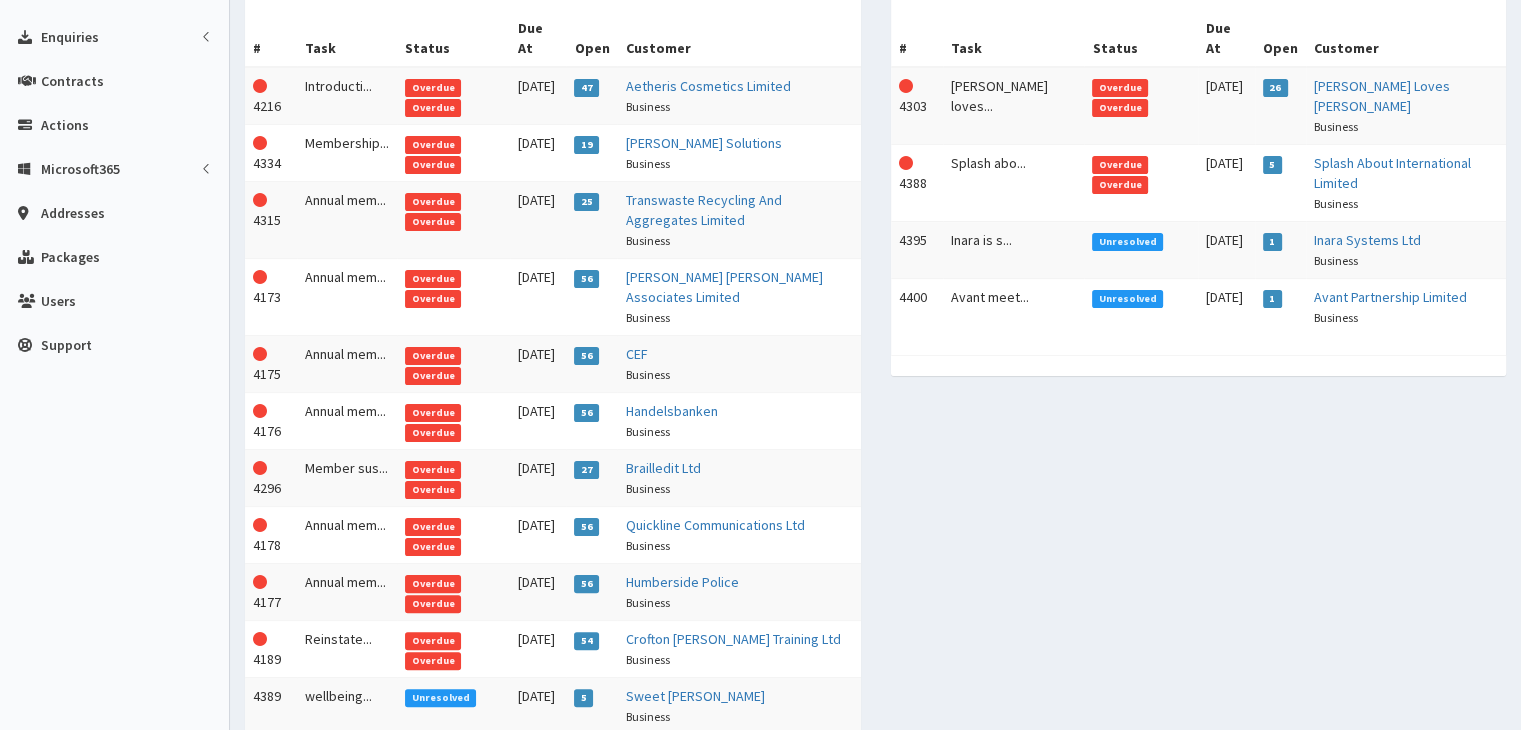 scroll, scrollTop: 360, scrollLeft: 0, axis: vertical 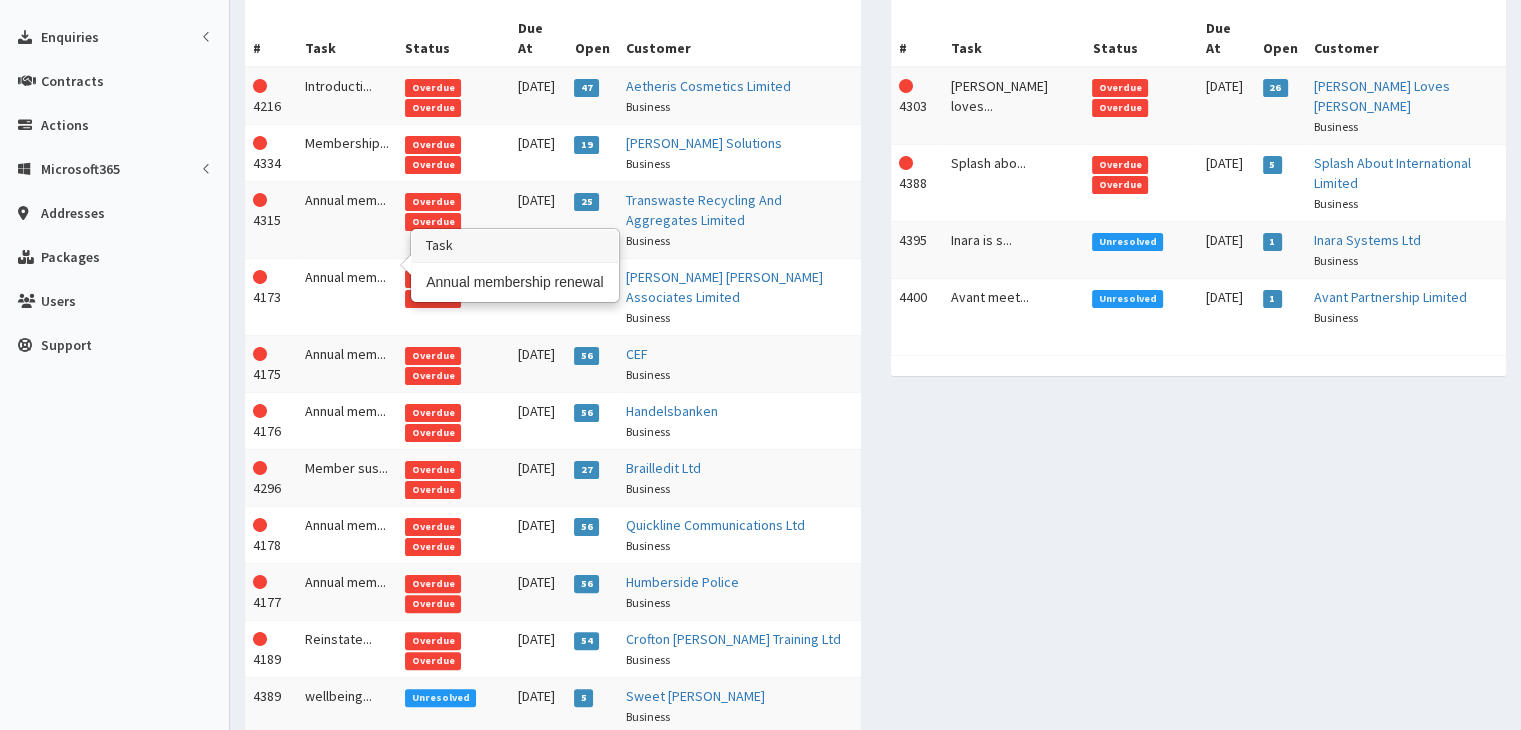 click on "Annual mem..." at bounding box center (347, 296) 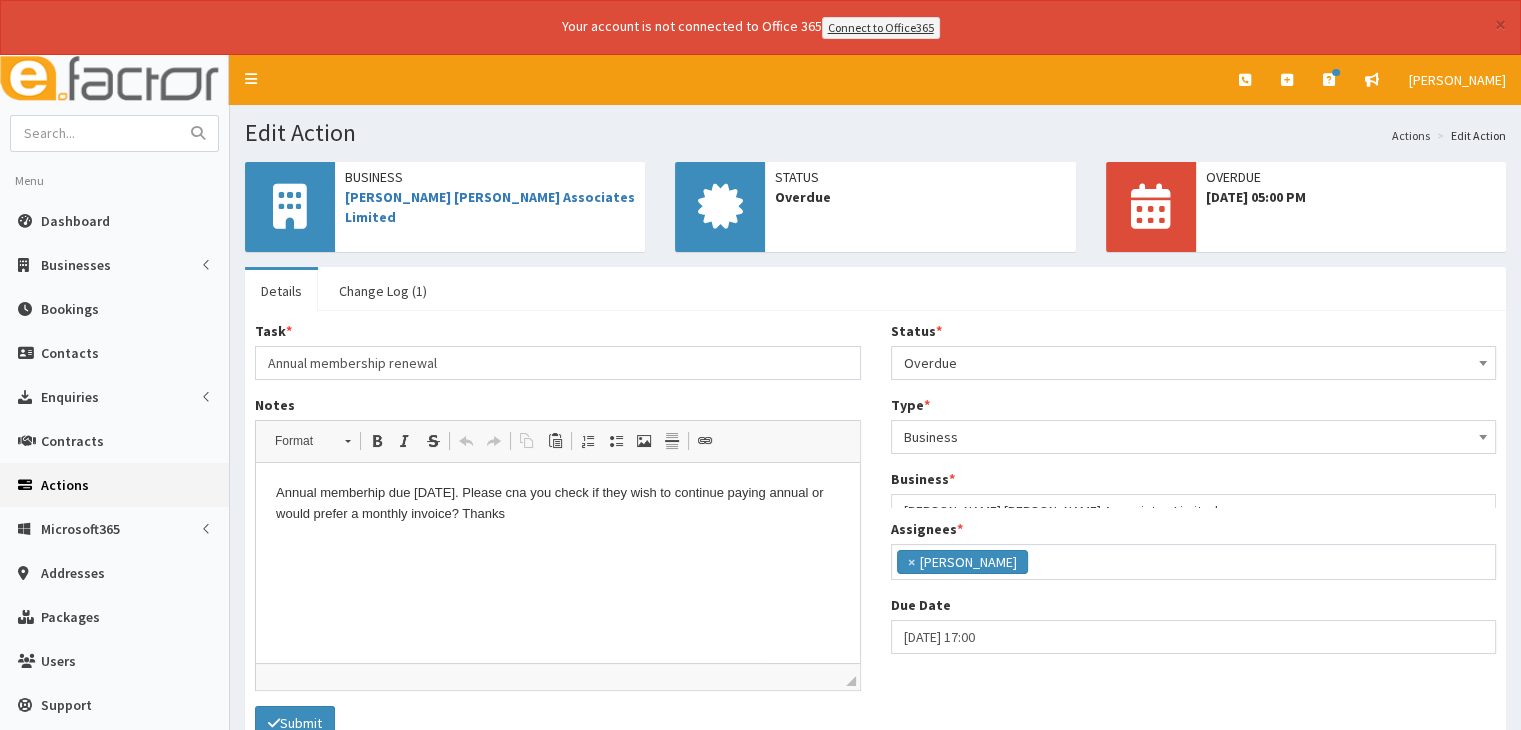 scroll, scrollTop: 0, scrollLeft: 0, axis: both 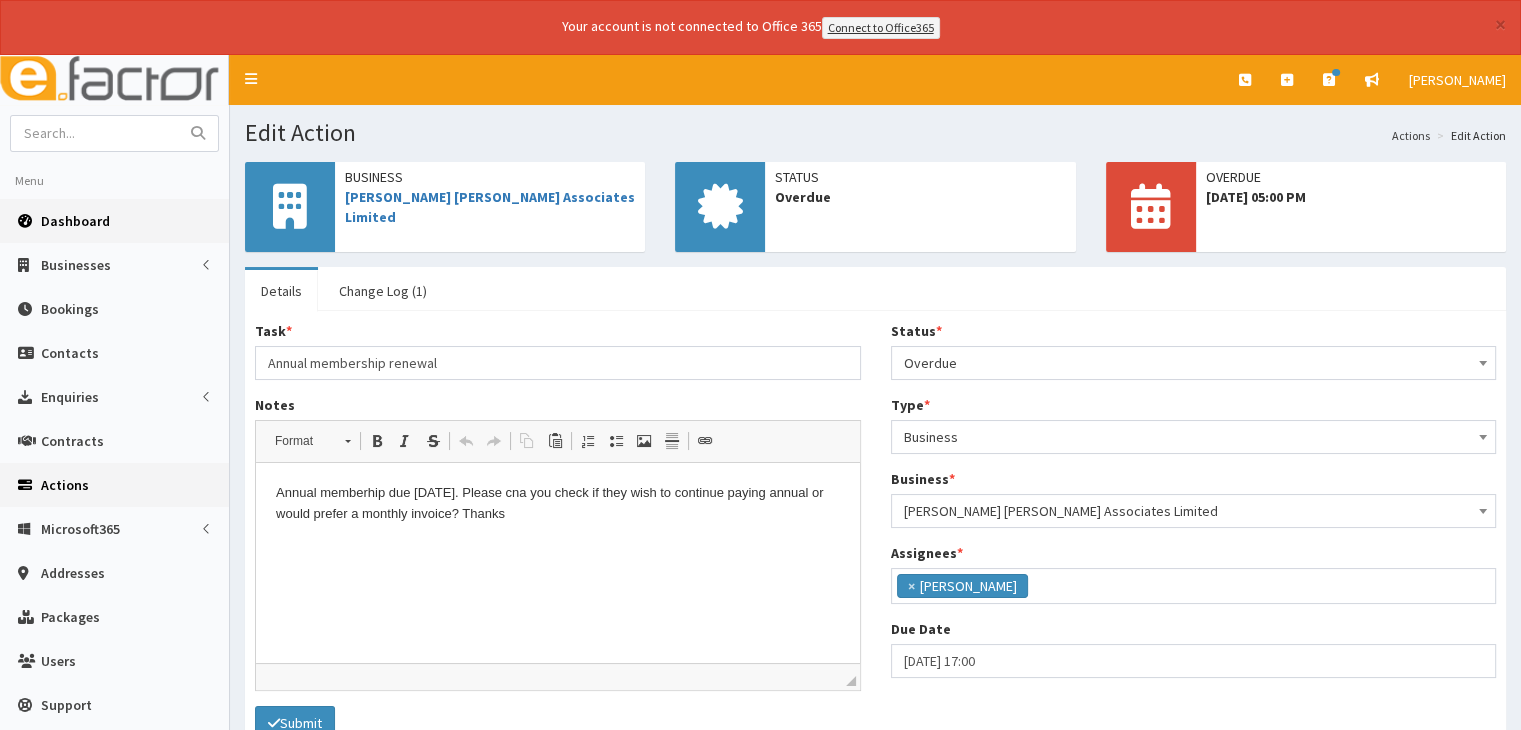 click on "Dashboard" at bounding box center [75, 221] 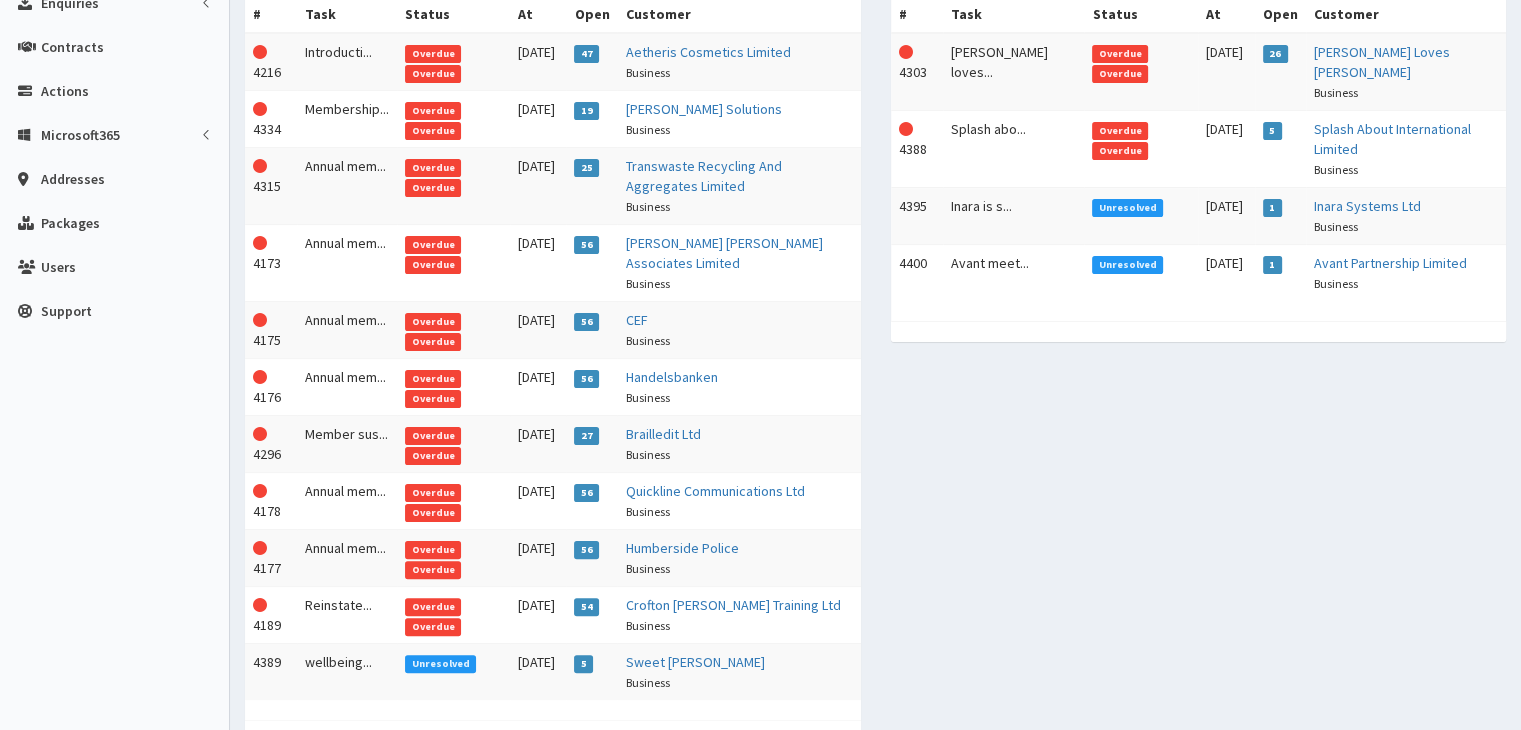 scroll, scrollTop: 395, scrollLeft: 0, axis: vertical 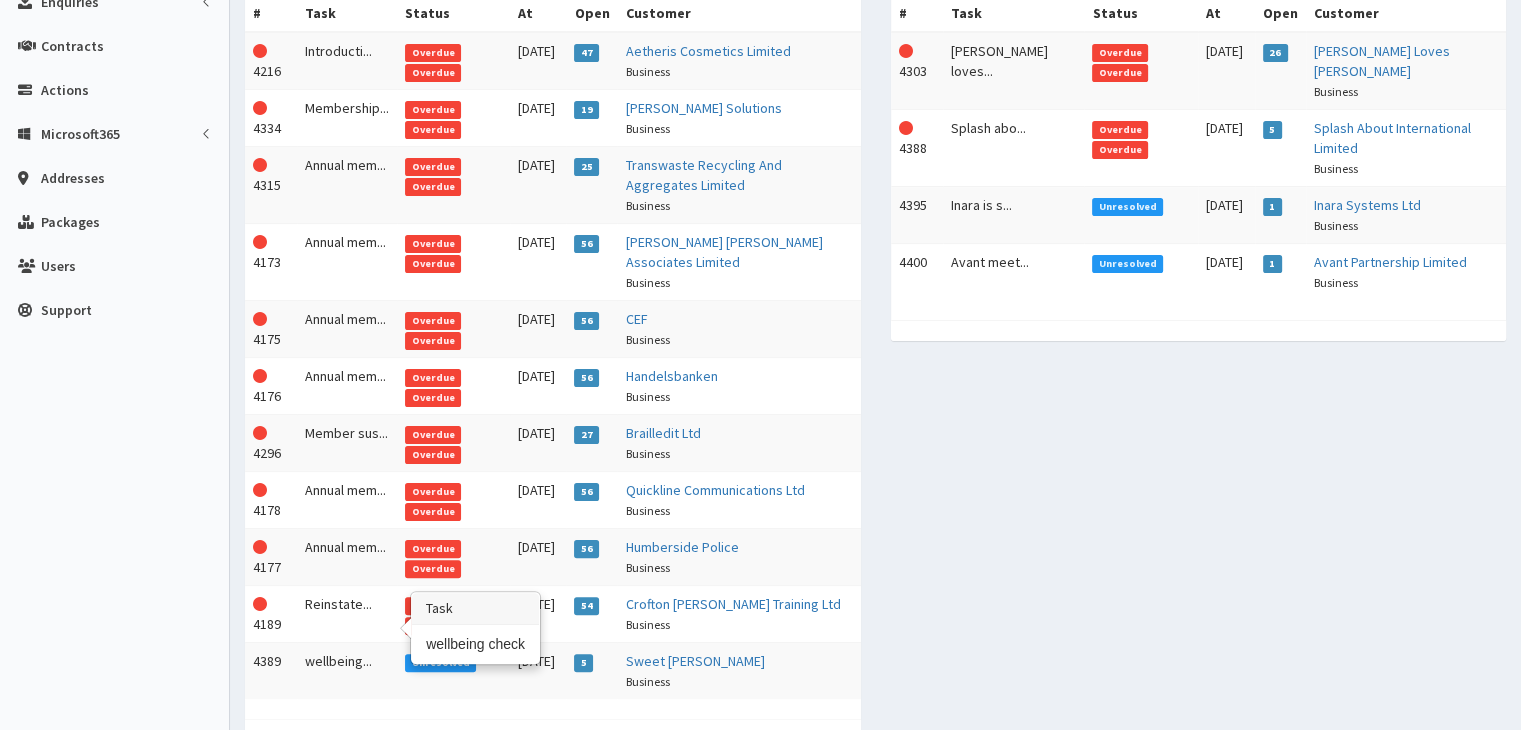 click on "wellbeing..." at bounding box center (347, 670) 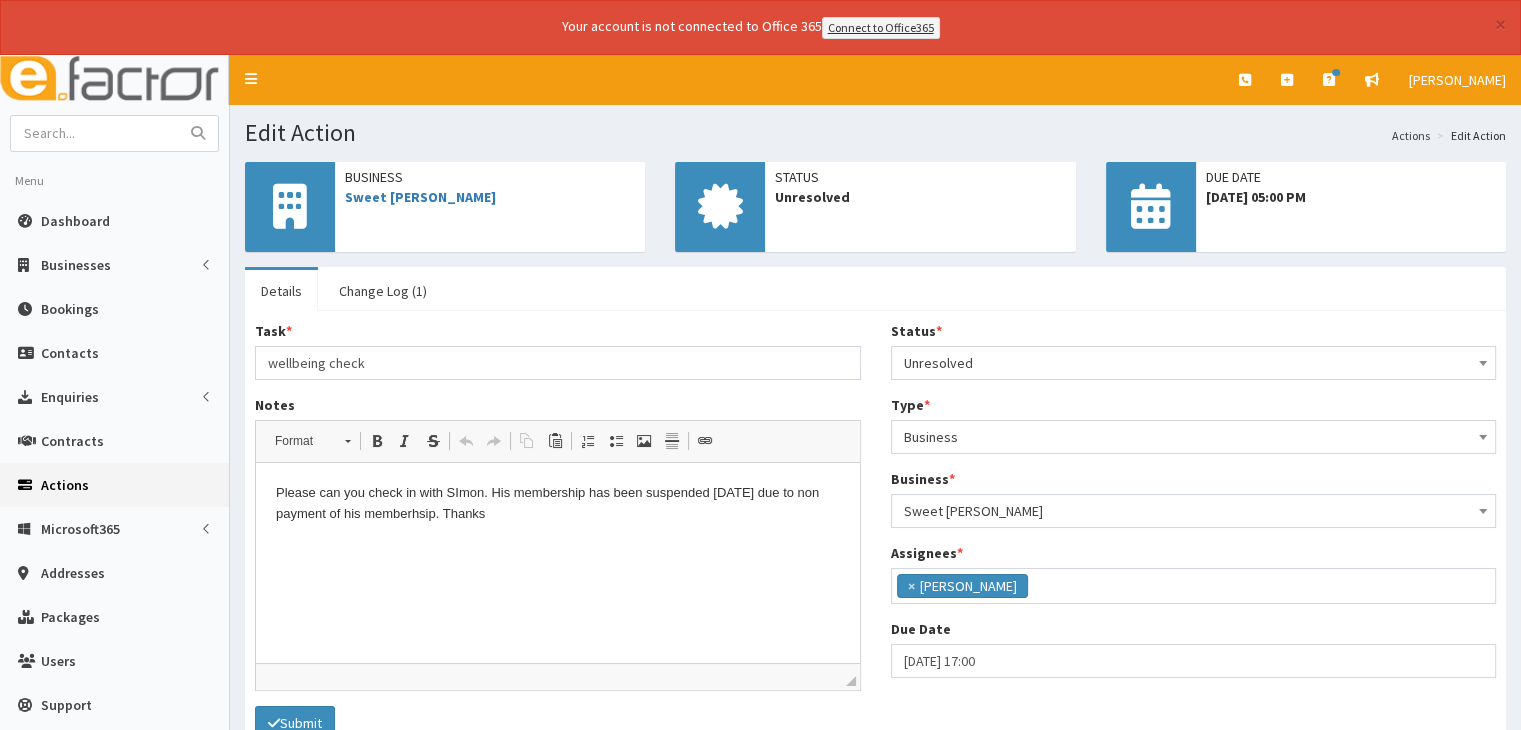 scroll, scrollTop: 0, scrollLeft: 0, axis: both 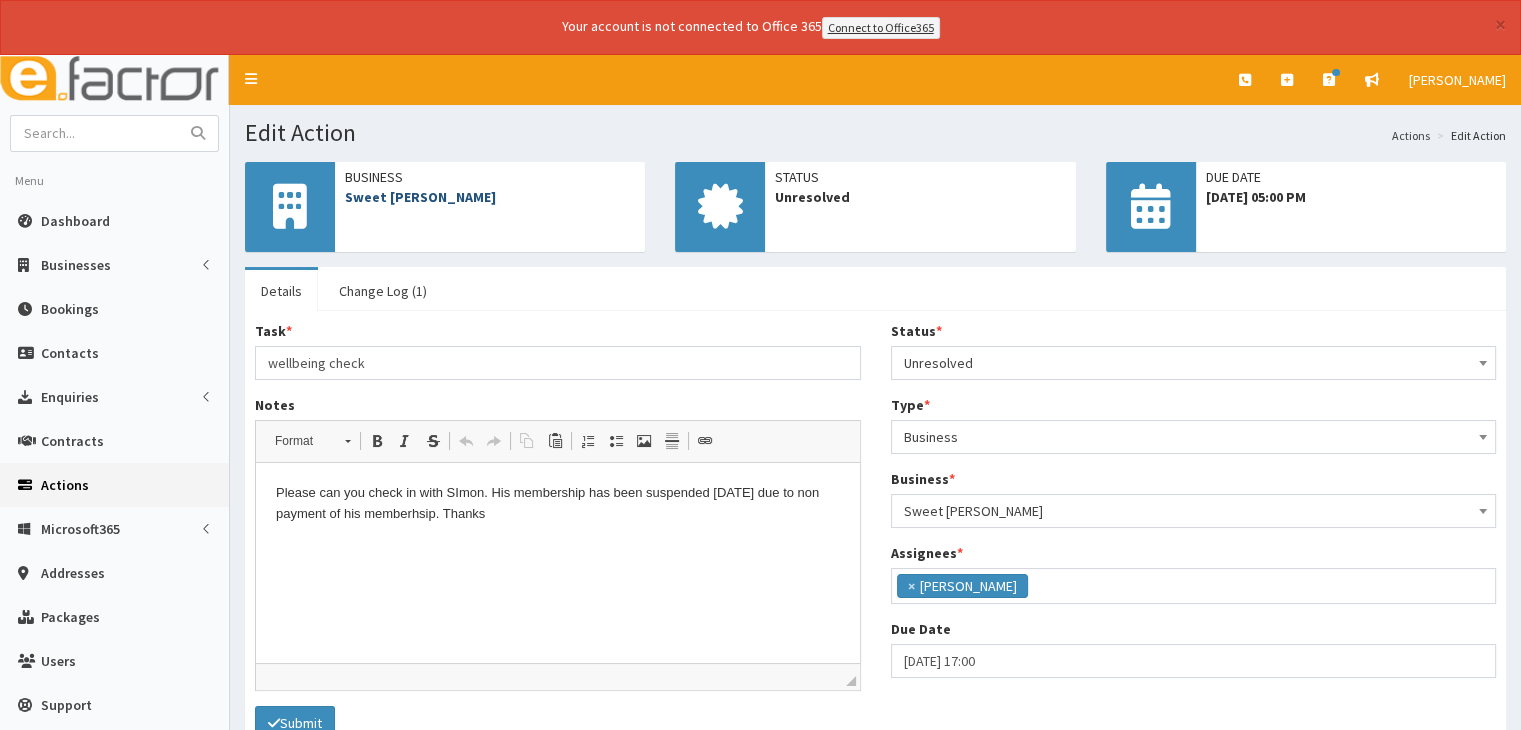 click on "Sweet [PERSON_NAME]" at bounding box center (420, 197) 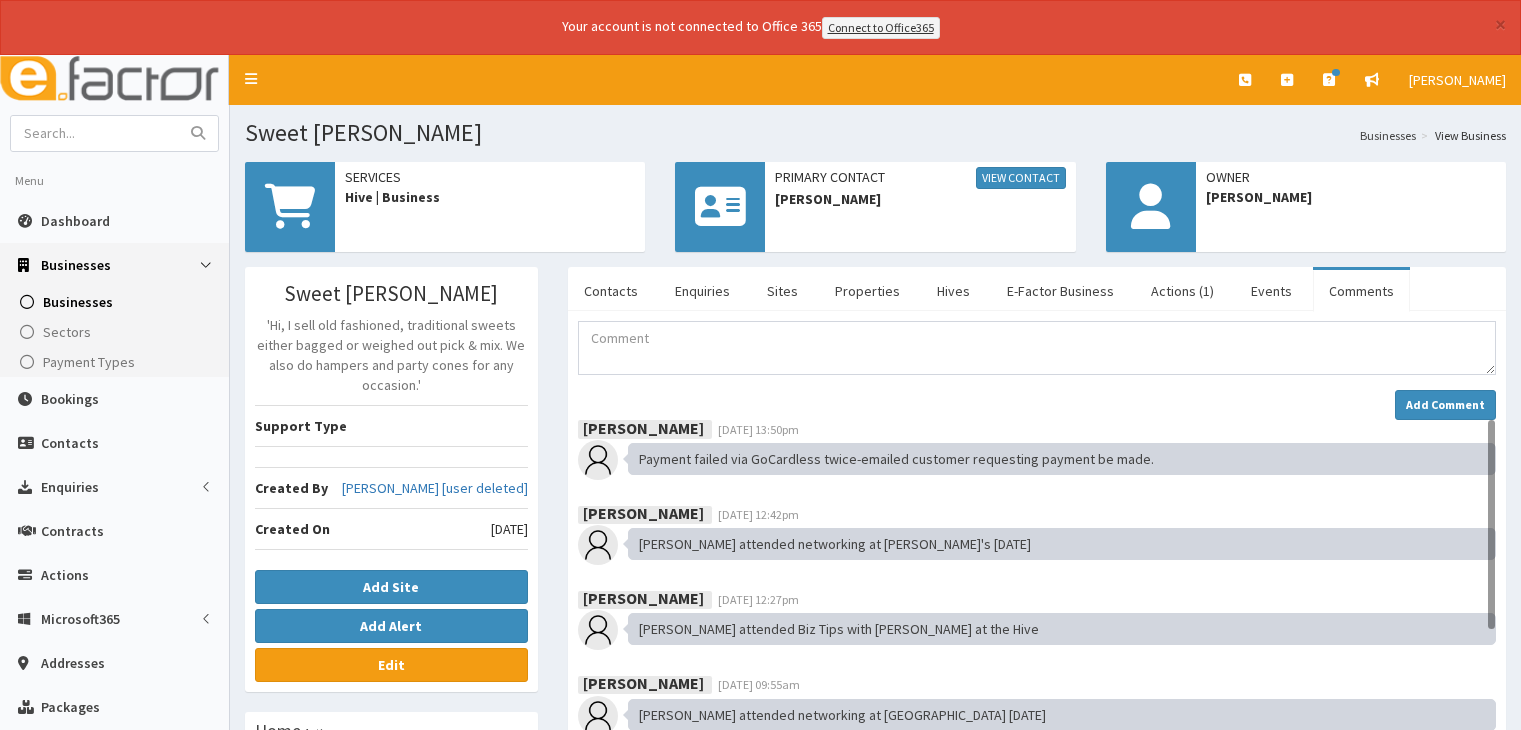 scroll, scrollTop: 0, scrollLeft: 0, axis: both 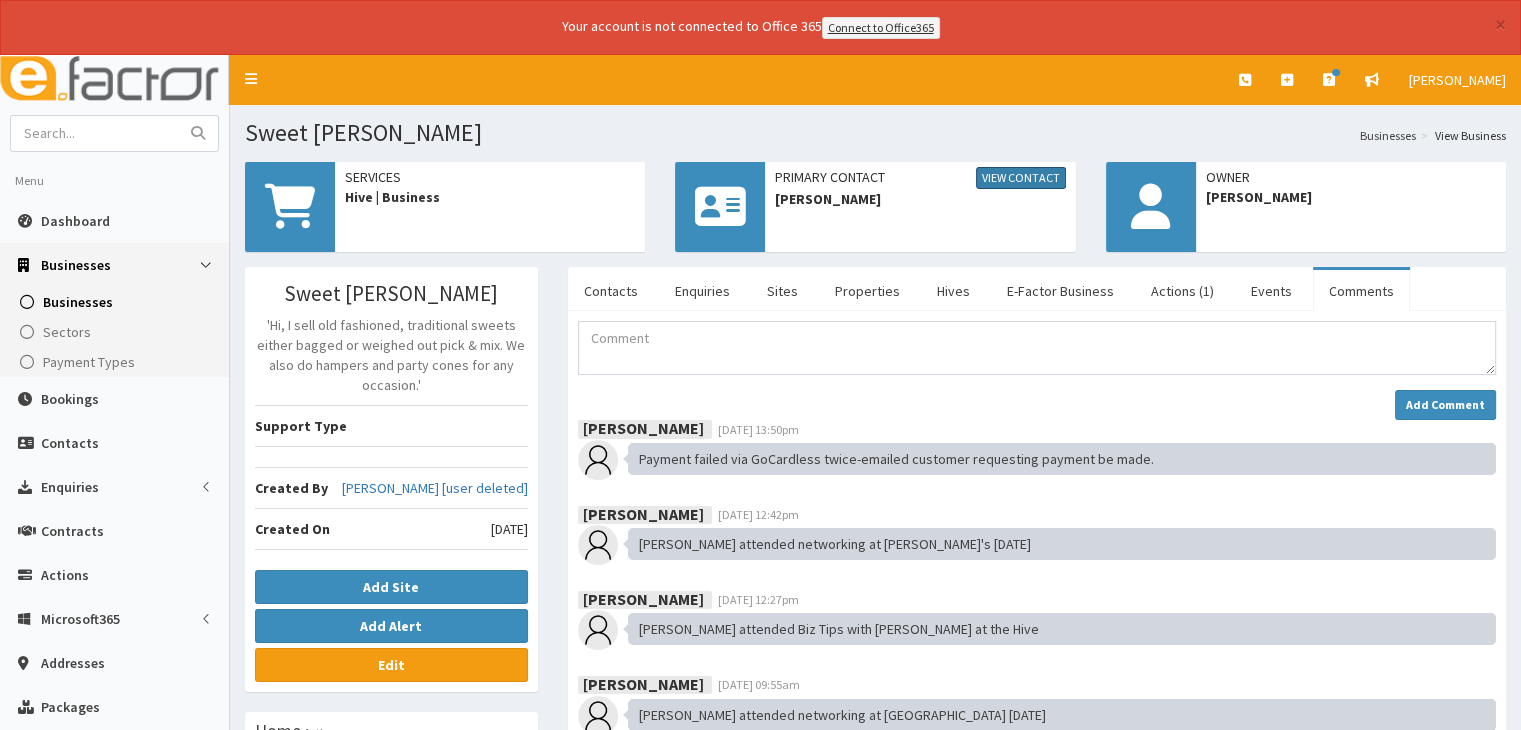 click on "View Contact" at bounding box center [1021, 178] 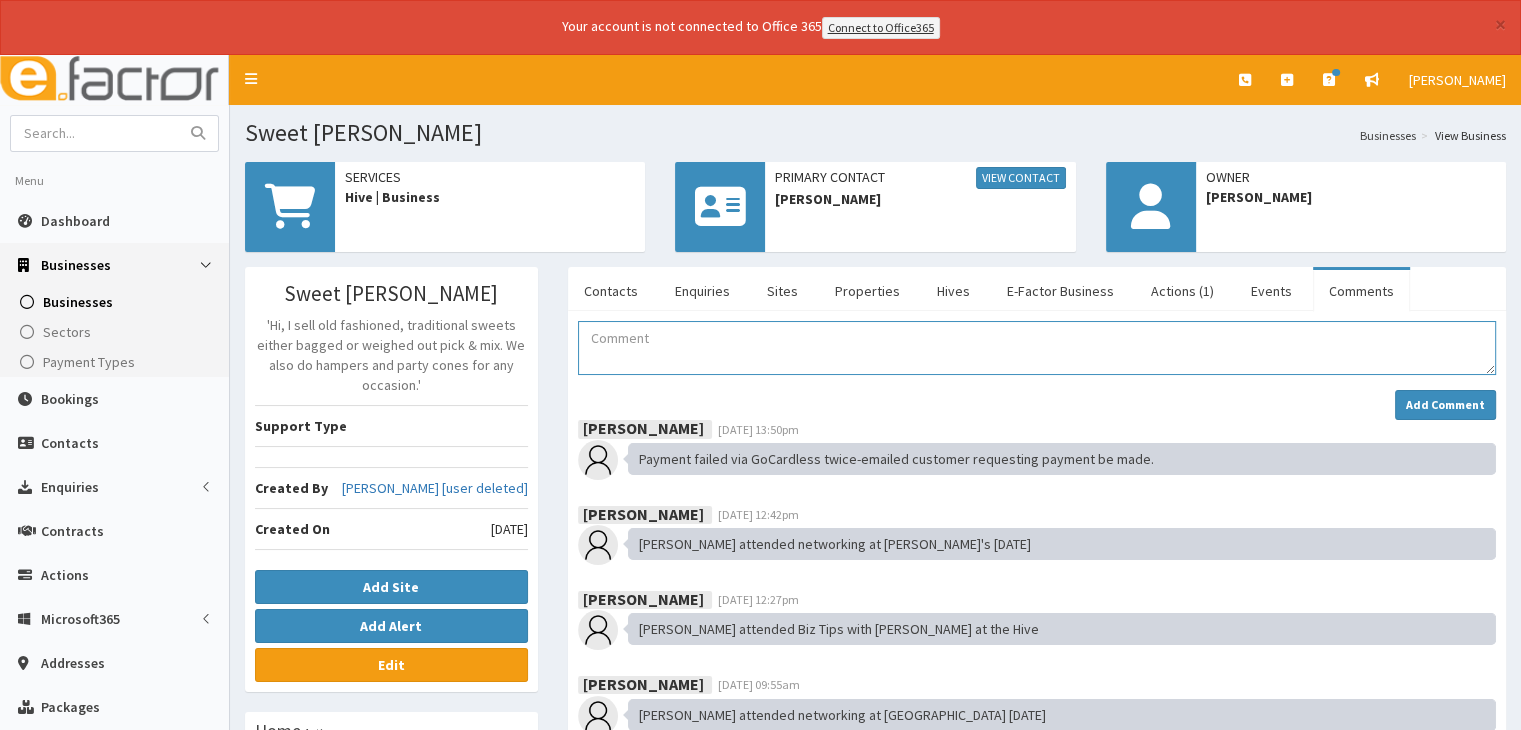 click at bounding box center [1037, 348] 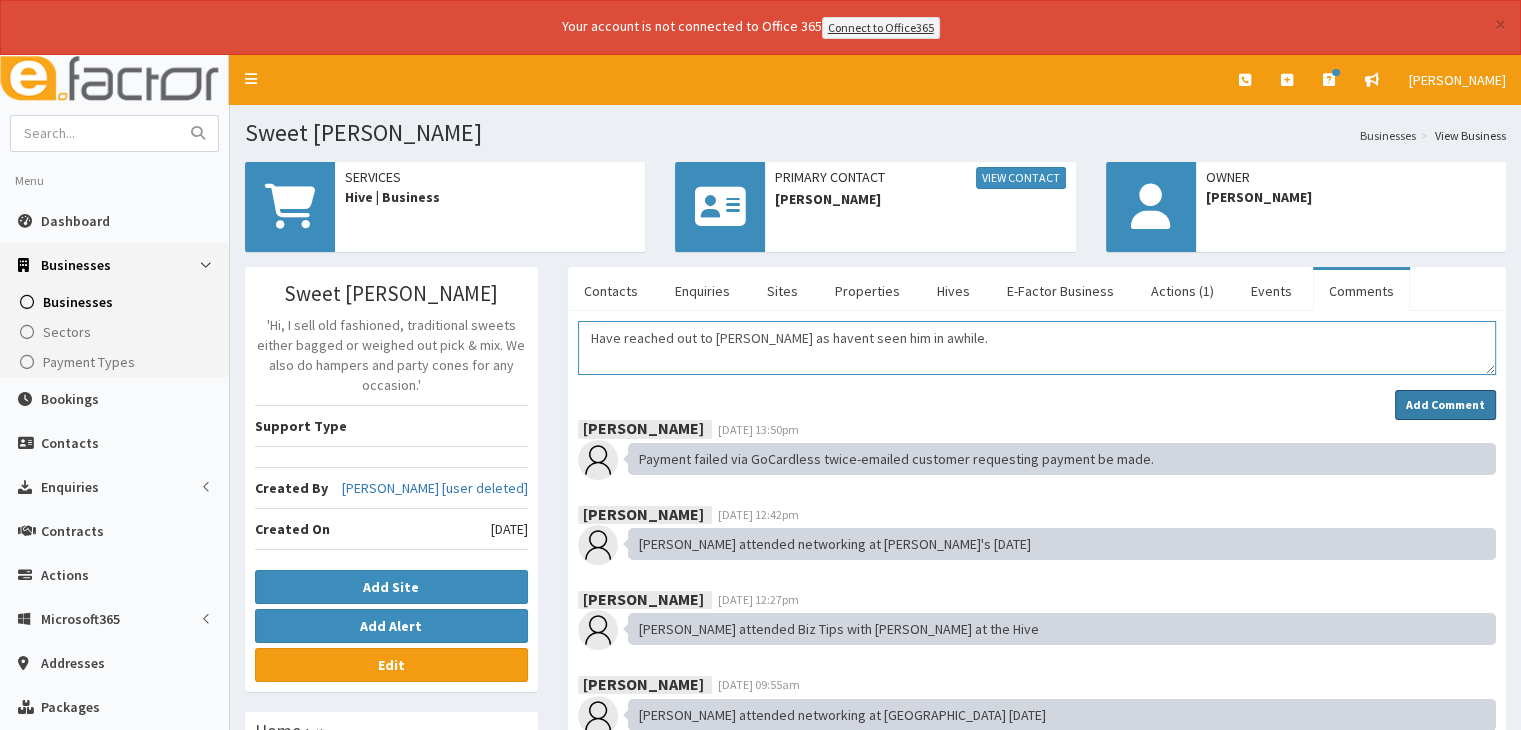type on "Have reached out to [PERSON_NAME] as havent seen him in awhile." 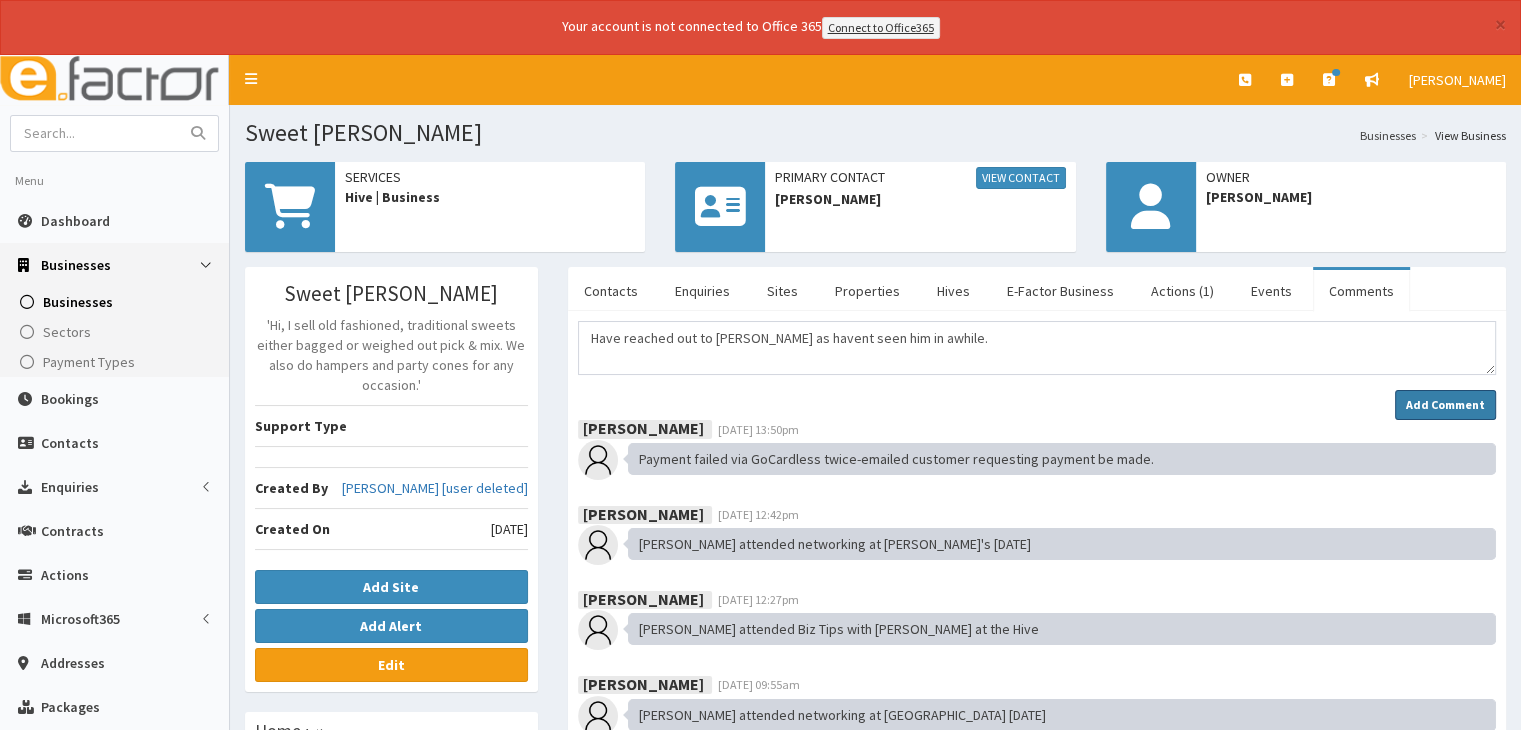click on "Add Comment" at bounding box center (1445, 404) 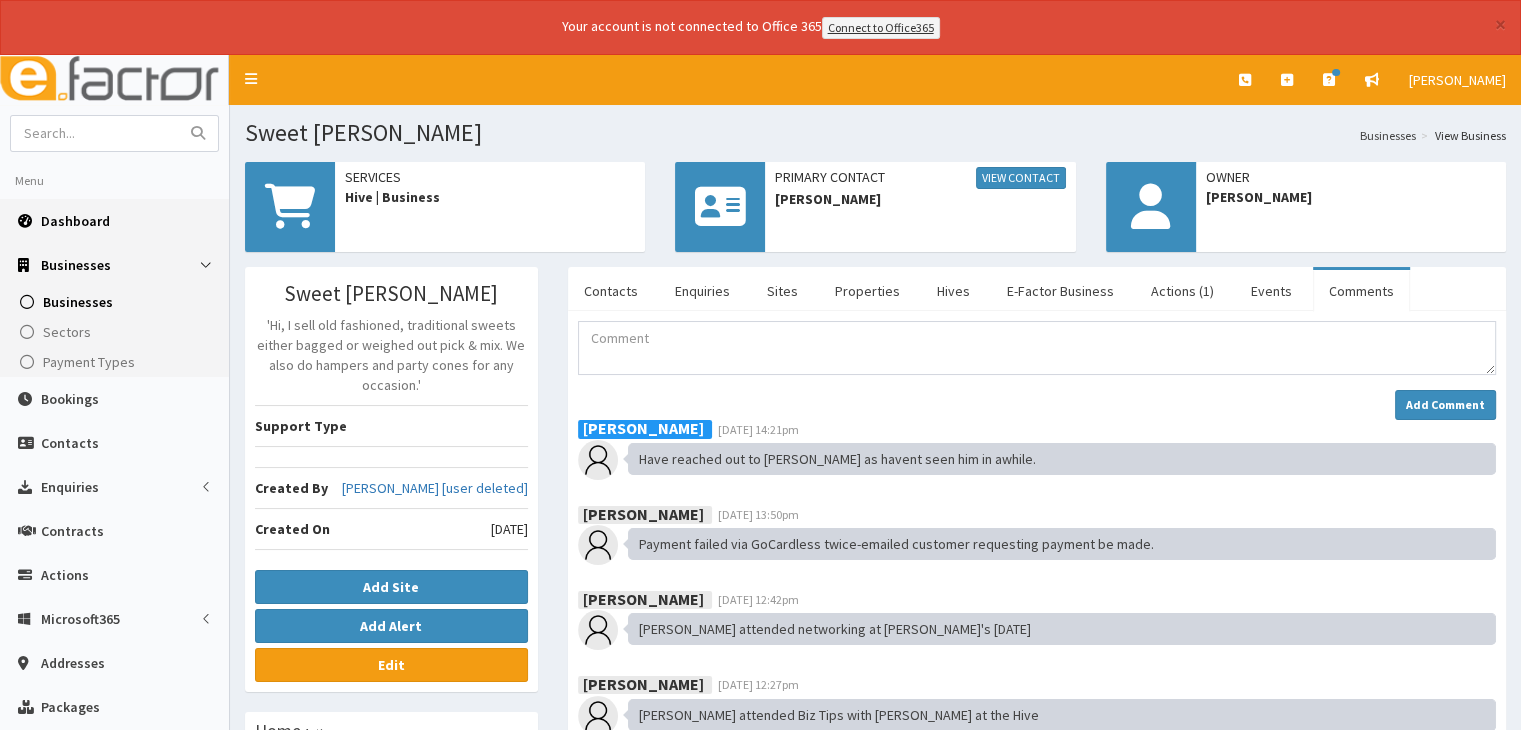 click on "Dashboard" at bounding box center (75, 221) 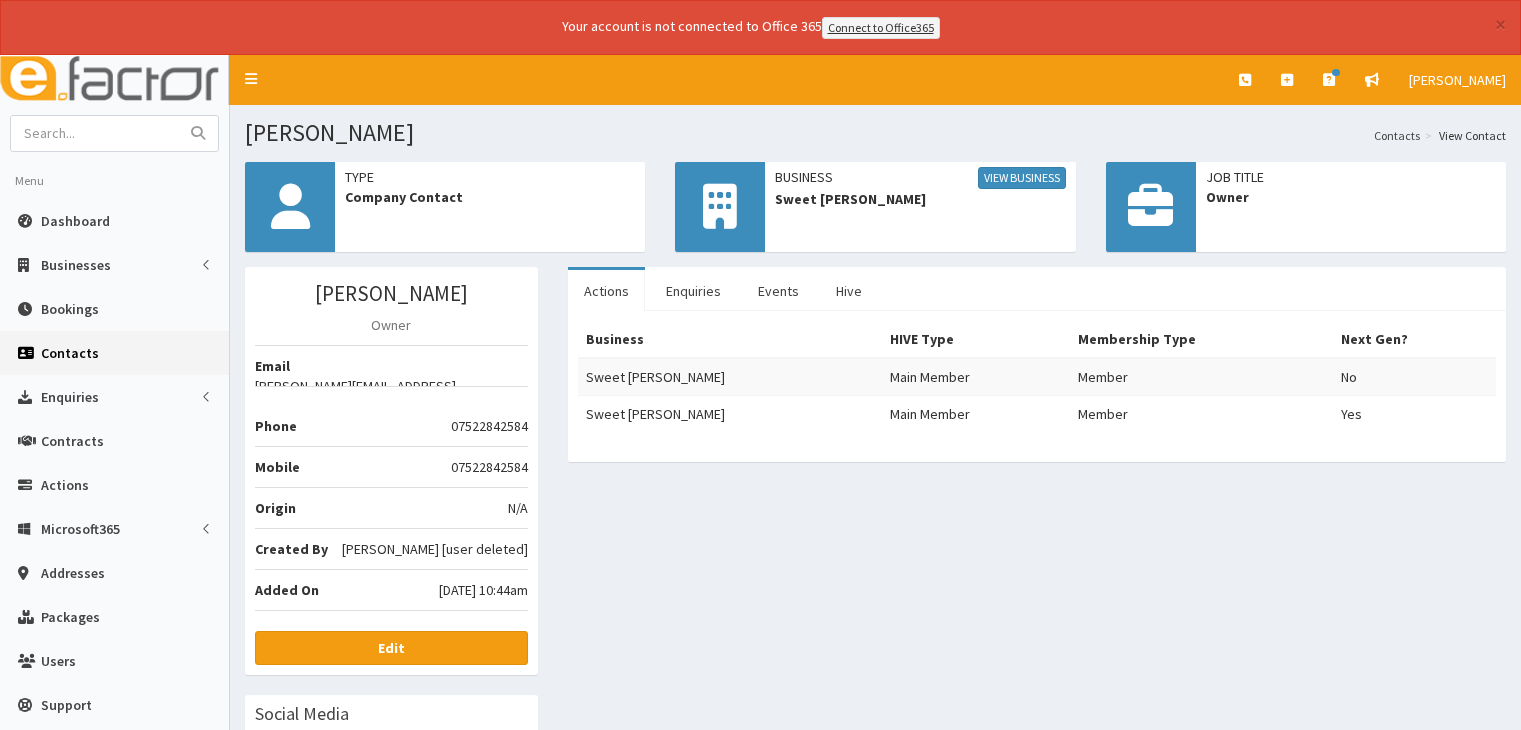 scroll, scrollTop: 0, scrollLeft: 0, axis: both 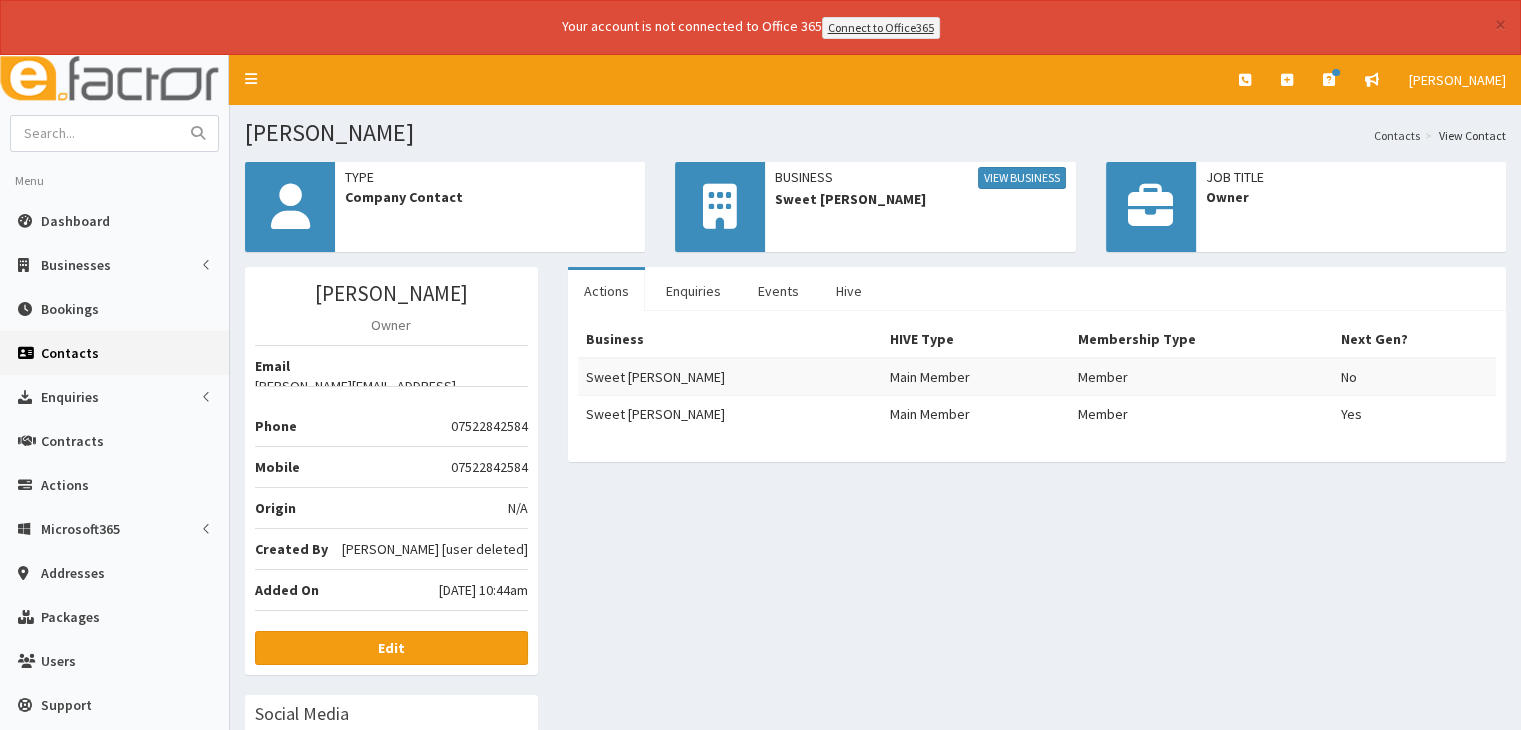 drag, startPoint x: 324, startPoint y: 364, endPoint x: 544, endPoint y: 363, distance: 220.00227 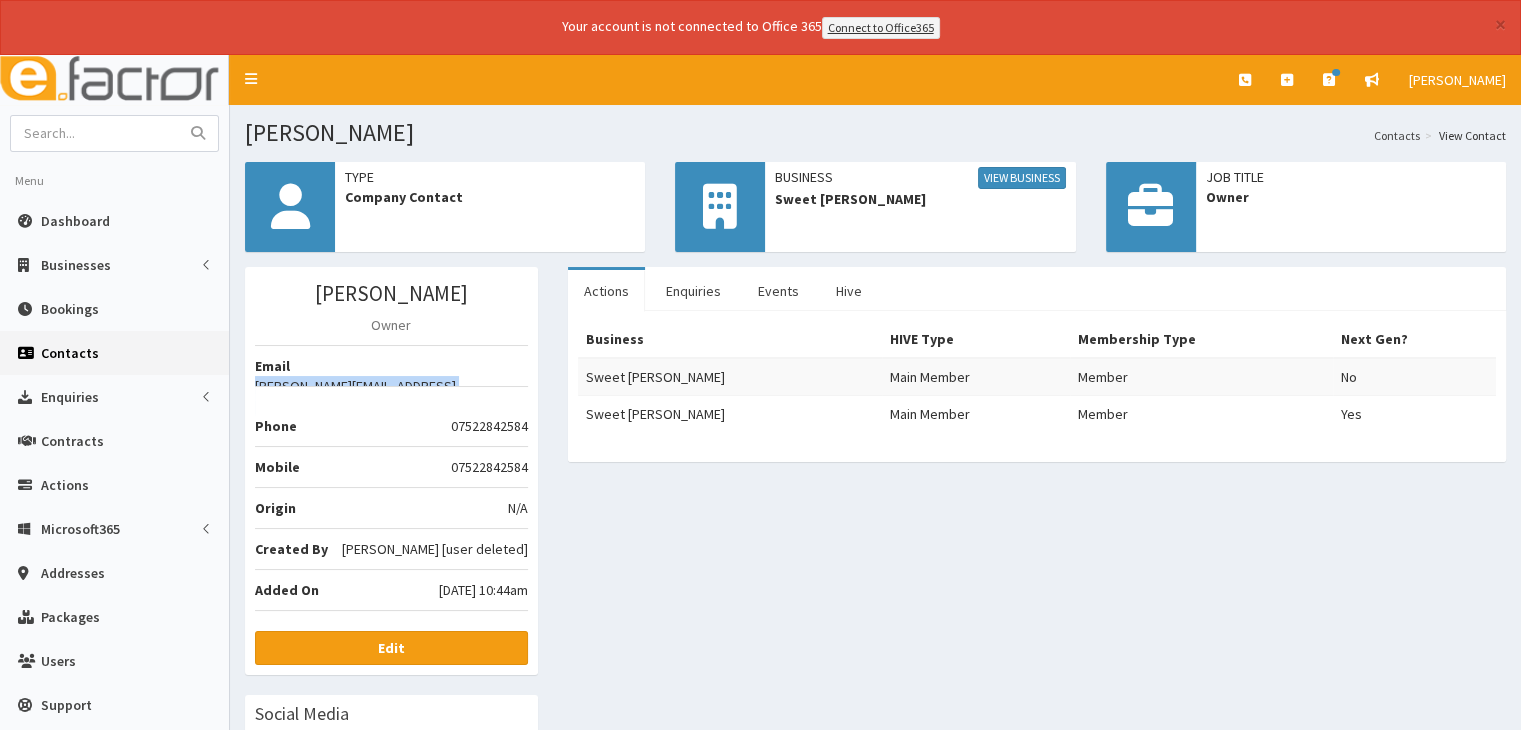 drag, startPoint x: 323, startPoint y: 360, endPoint x: 523, endPoint y: 365, distance: 200.06248 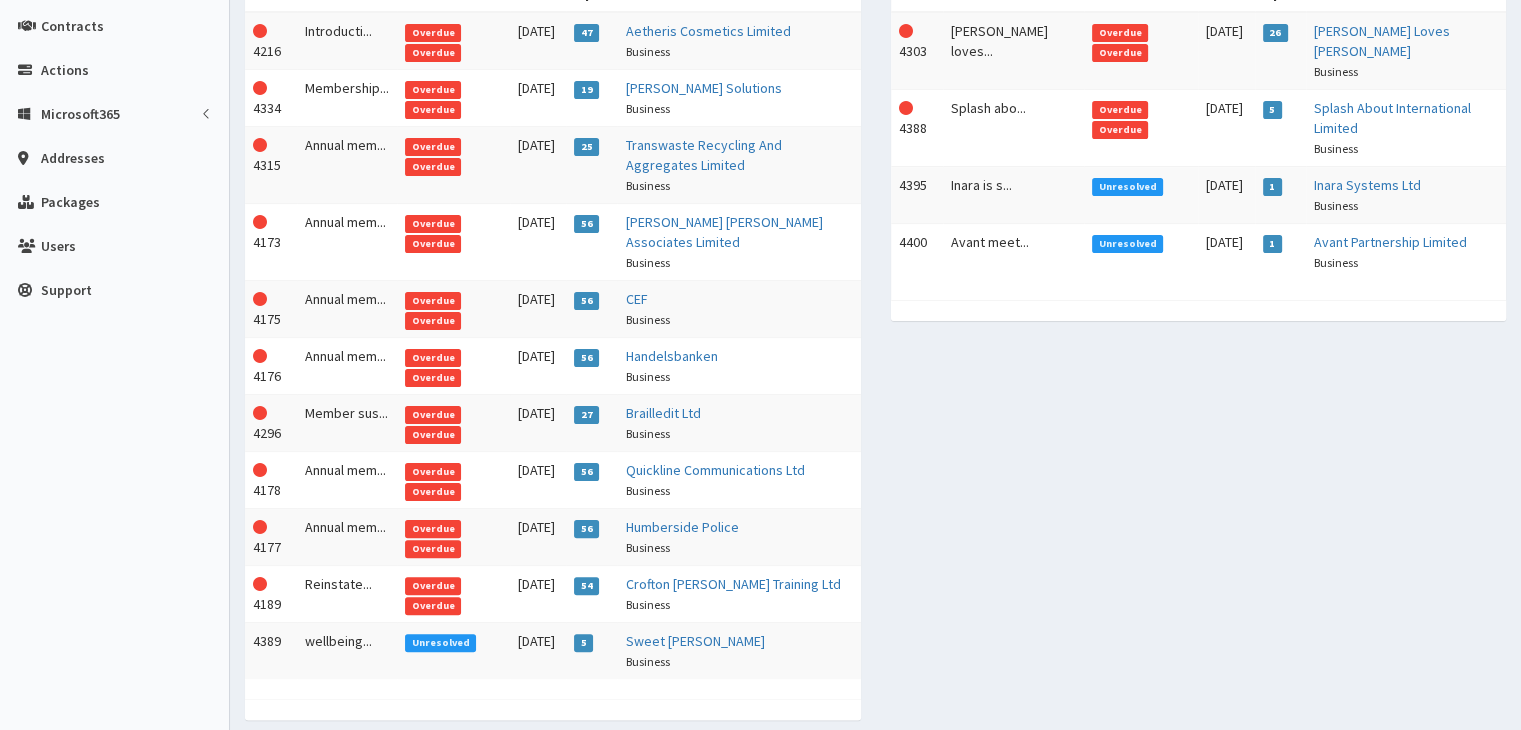 scroll, scrollTop: 298, scrollLeft: 0, axis: vertical 